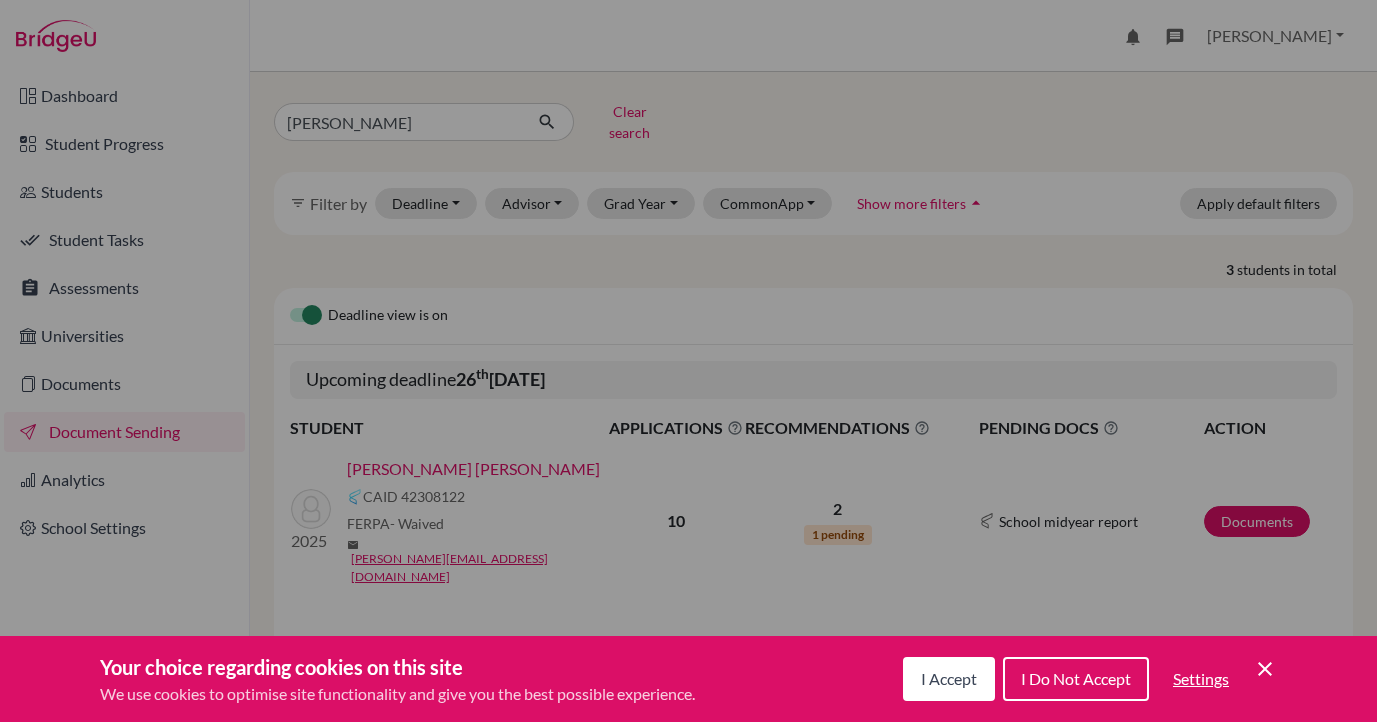 scroll, scrollTop: 0, scrollLeft: 0, axis: both 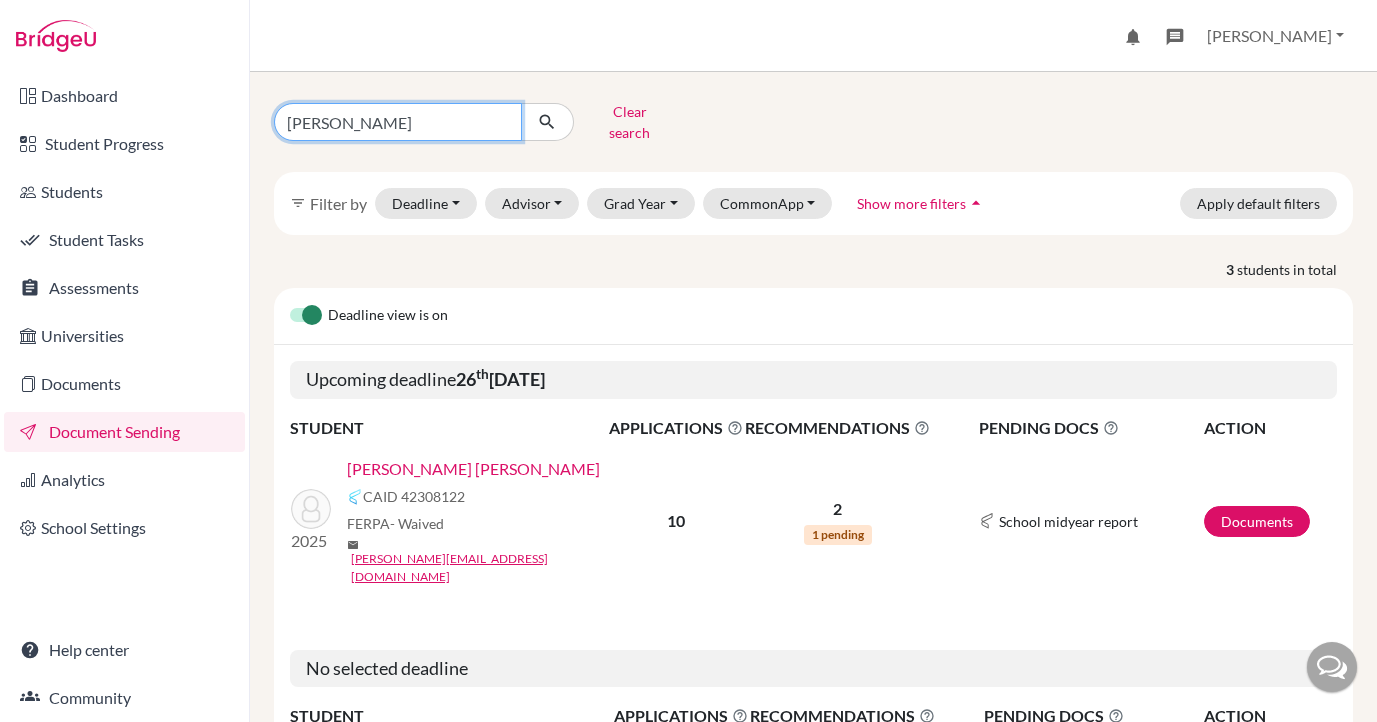 click on "[PERSON_NAME]" at bounding box center [398, 122] 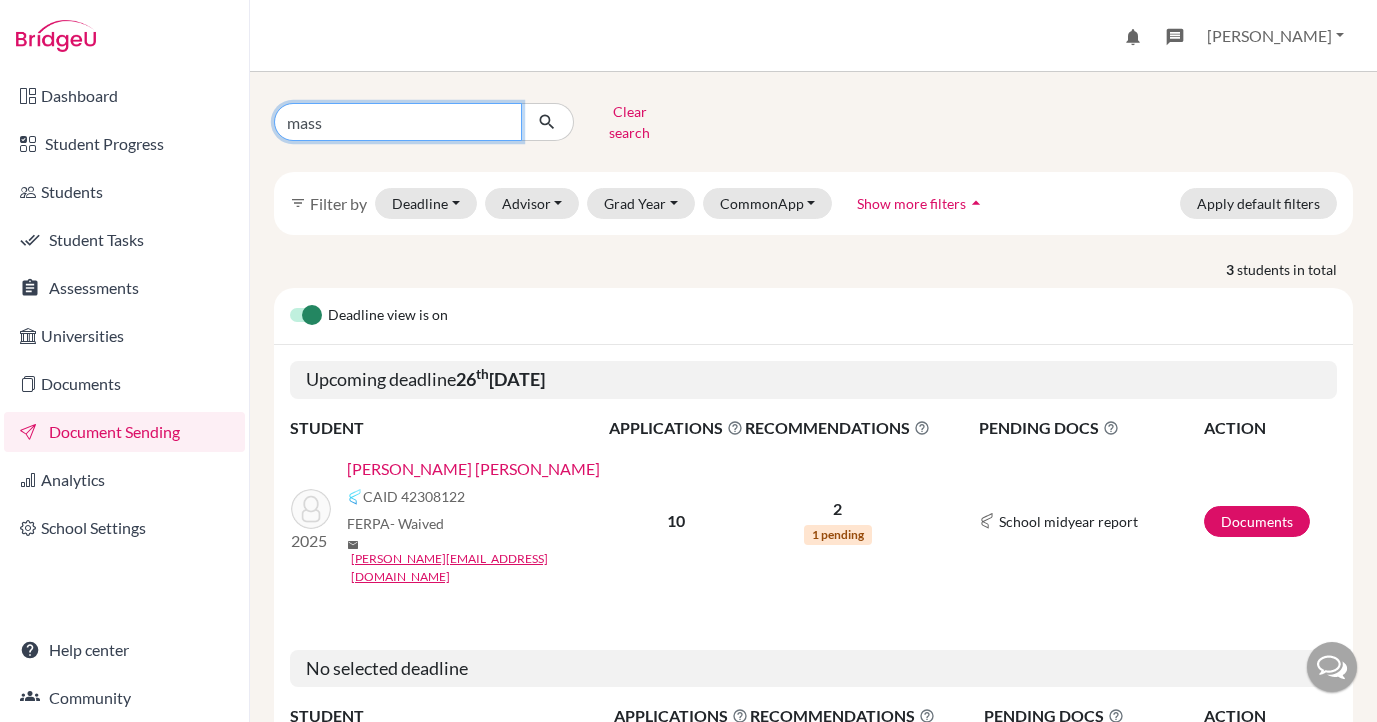 type on "massu" 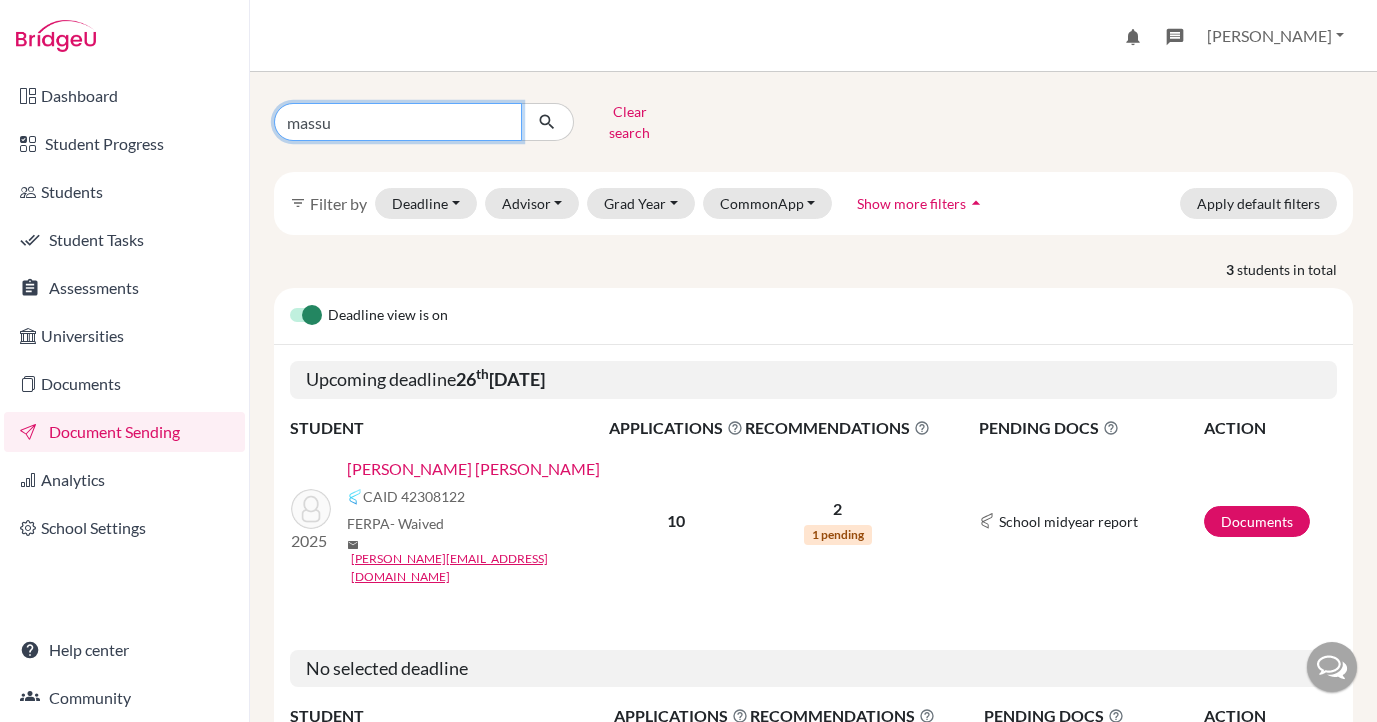 click at bounding box center [547, 122] 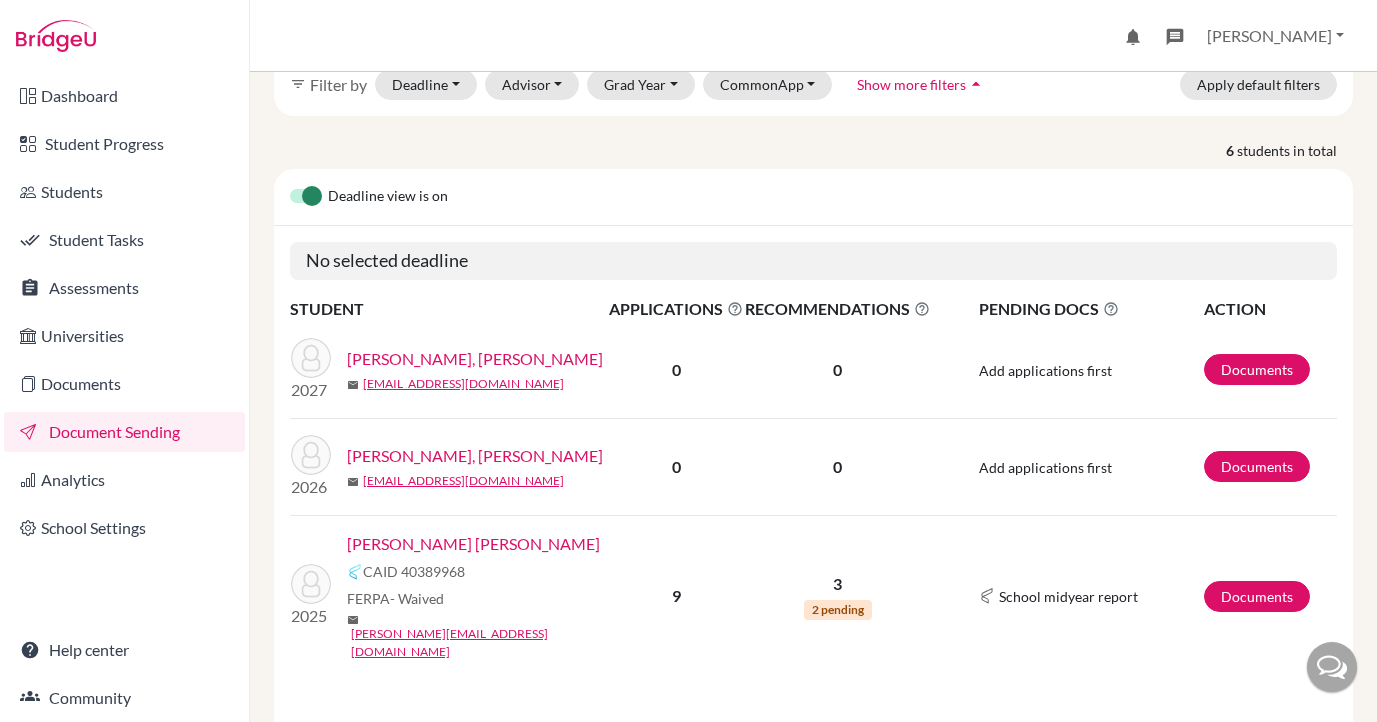 scroll, scrollTop: 126, scrollLeft: 0, axis: vertical 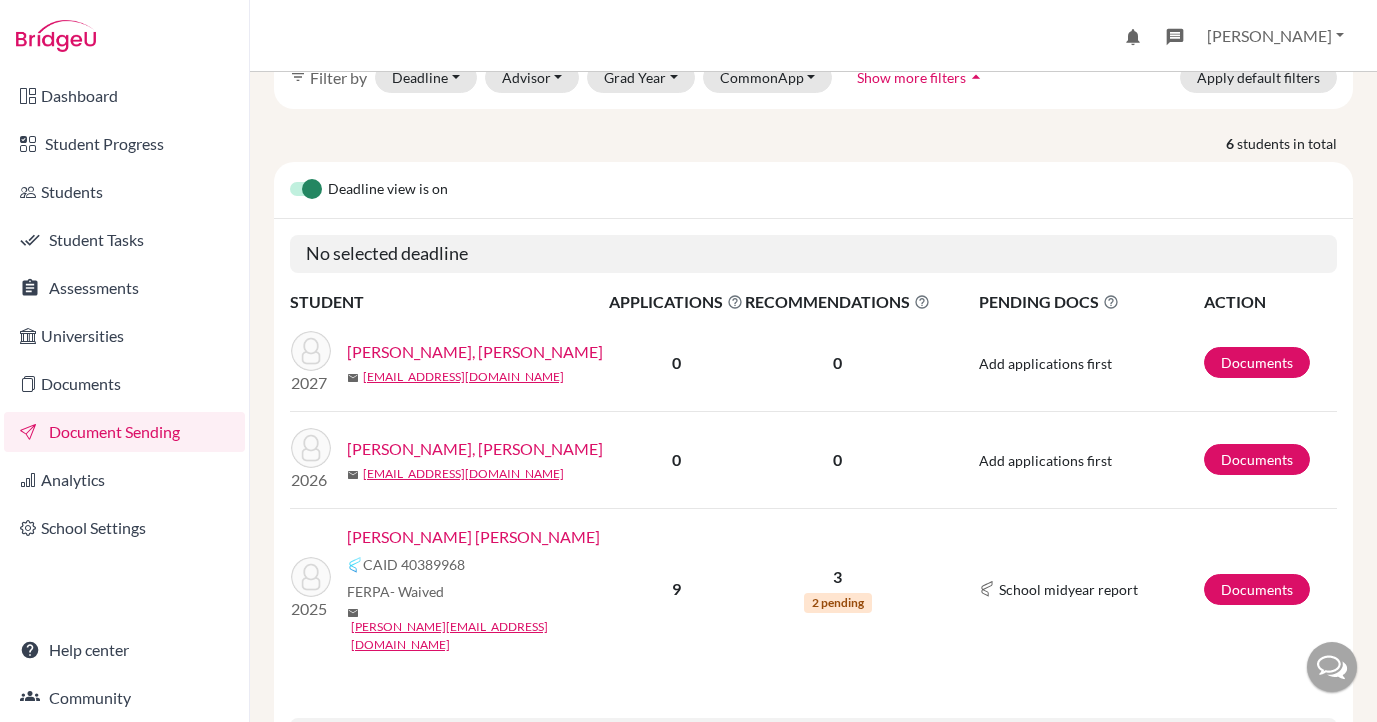 click on "[PERSON_NAME] [PERSON_NAME]" at bounding box center (473, 537) 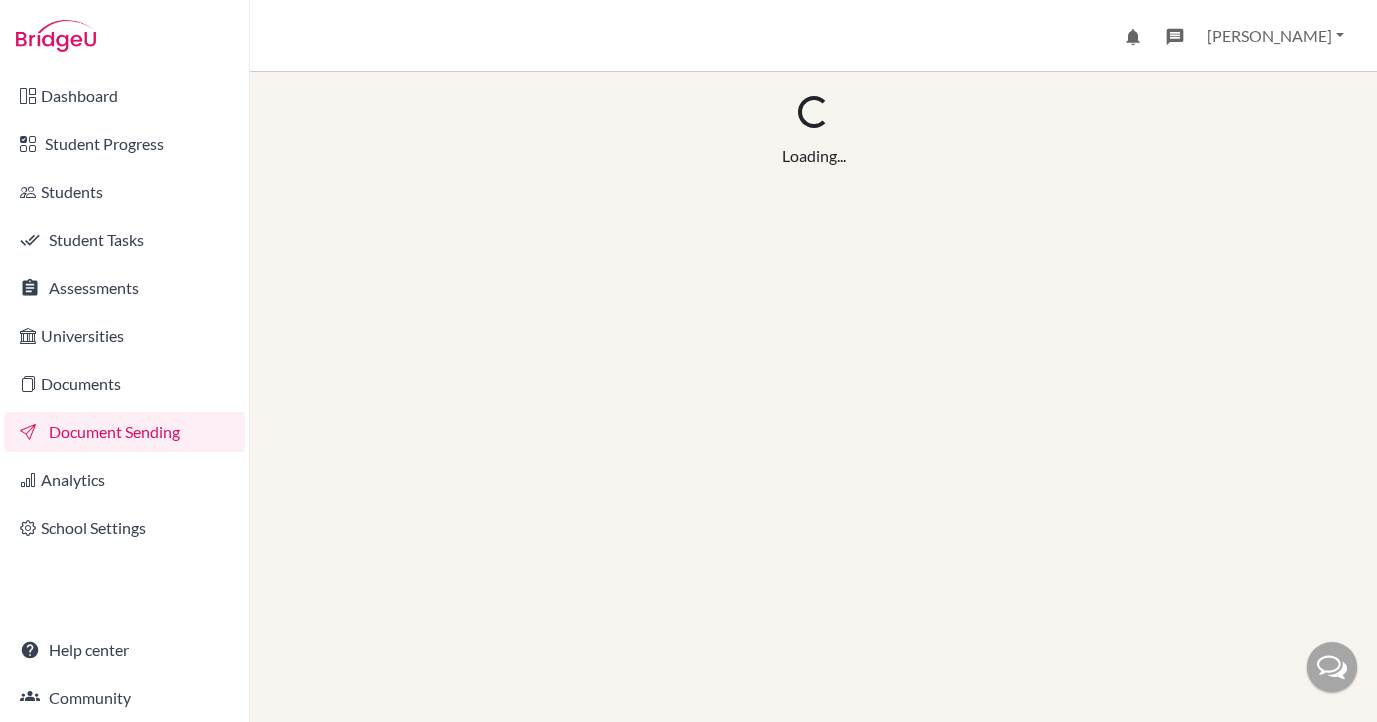scroll, scrollTop: 0, scrollLeft: 0, axis: both 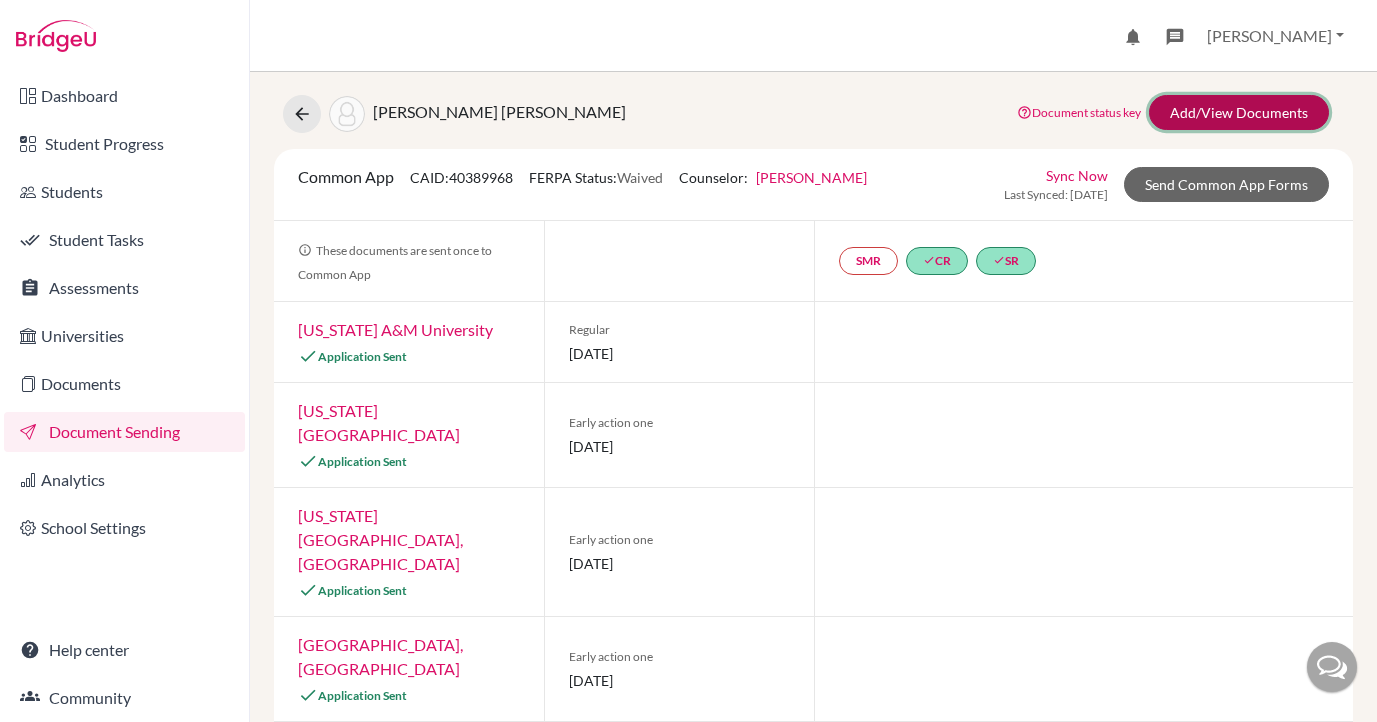 click on "Add/View Documents" at bounding box center [1239, 112] 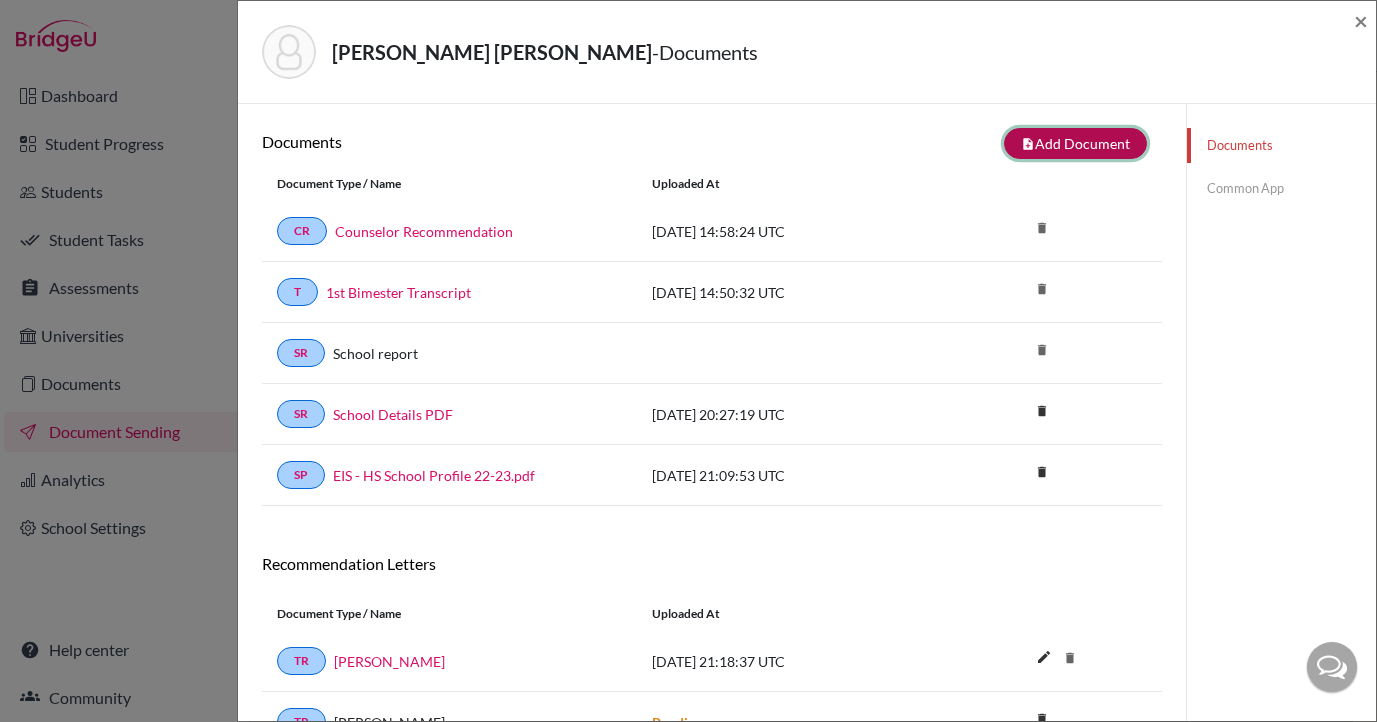 click on "note_add  Add Document" at bounding box center (1075, 143) 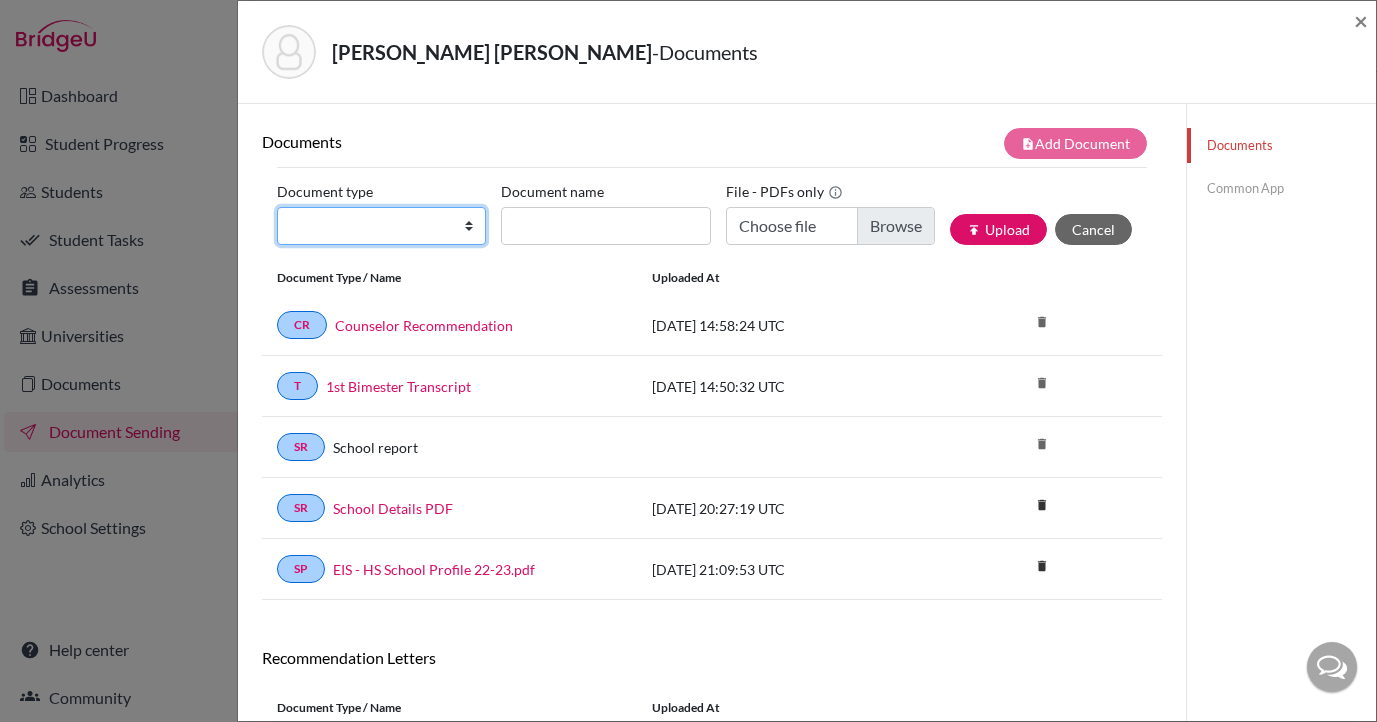 click on "Change explanation for Common App reports Counselor recommendation International official results School profile School report Teacher recommendation Transcript Transcript Courses Other" at bounding box center [381, 226] 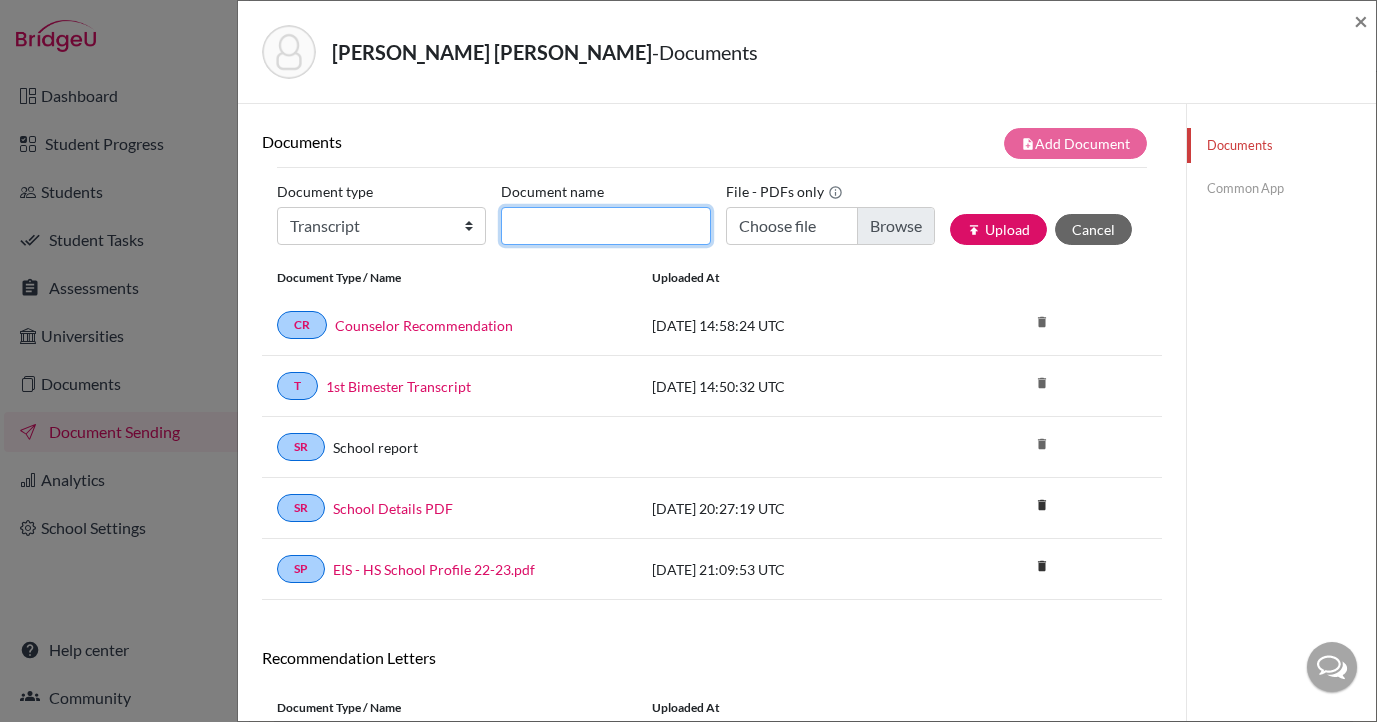 click on "Document name" 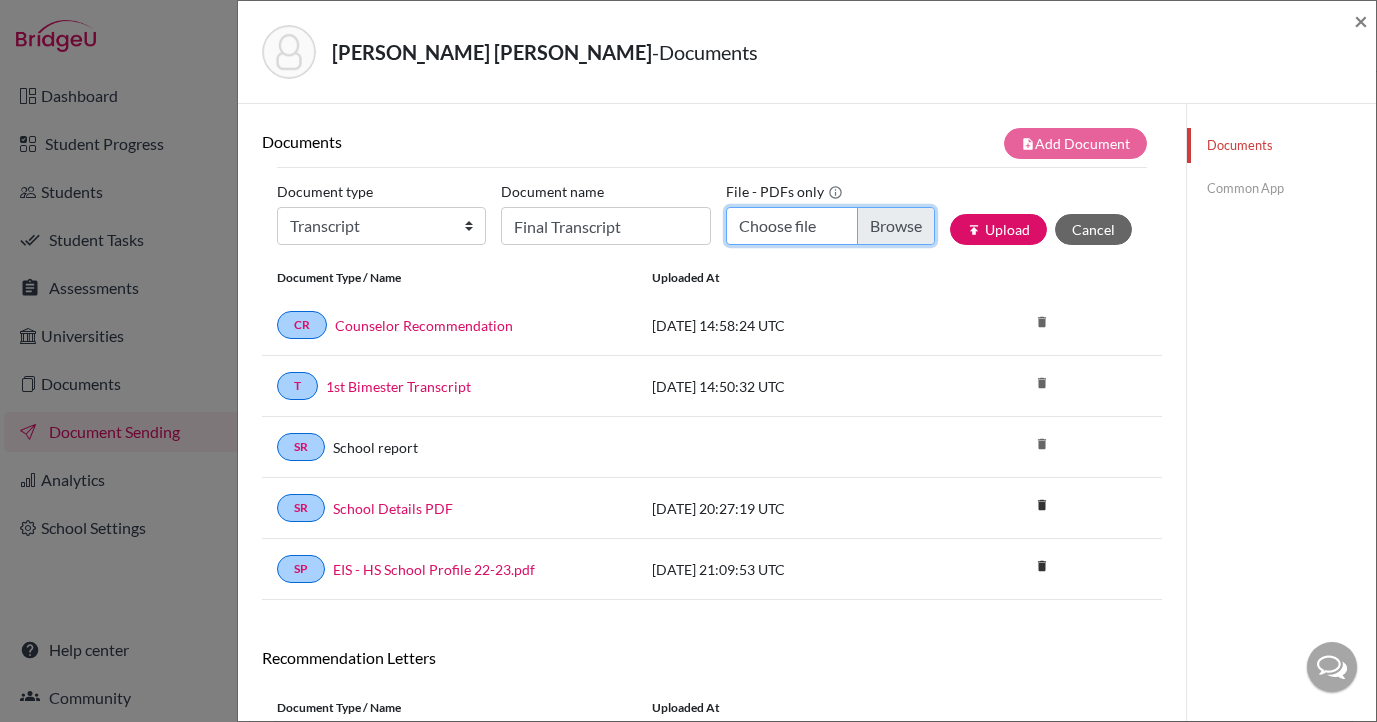 click on "Choose file" at bounding box center (830, 226) 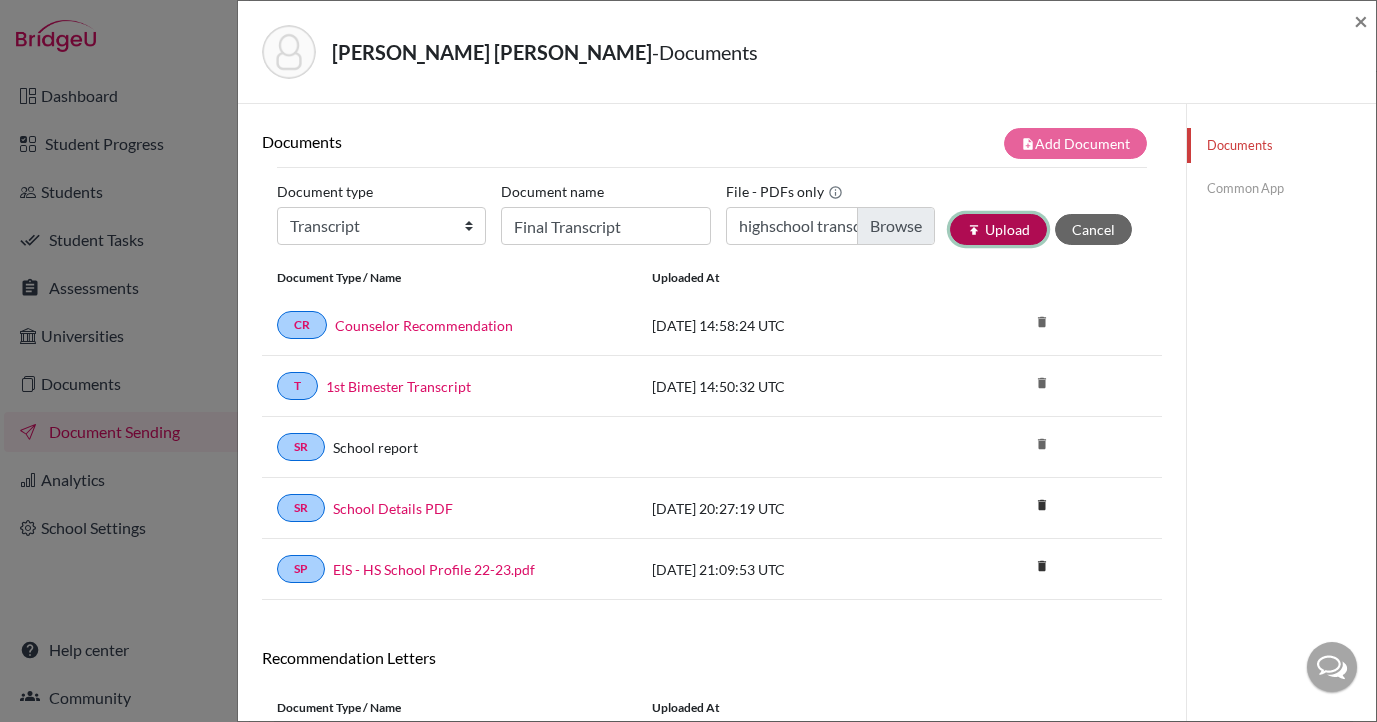 click on "publish  Upload" at bounding box center [998, 229] 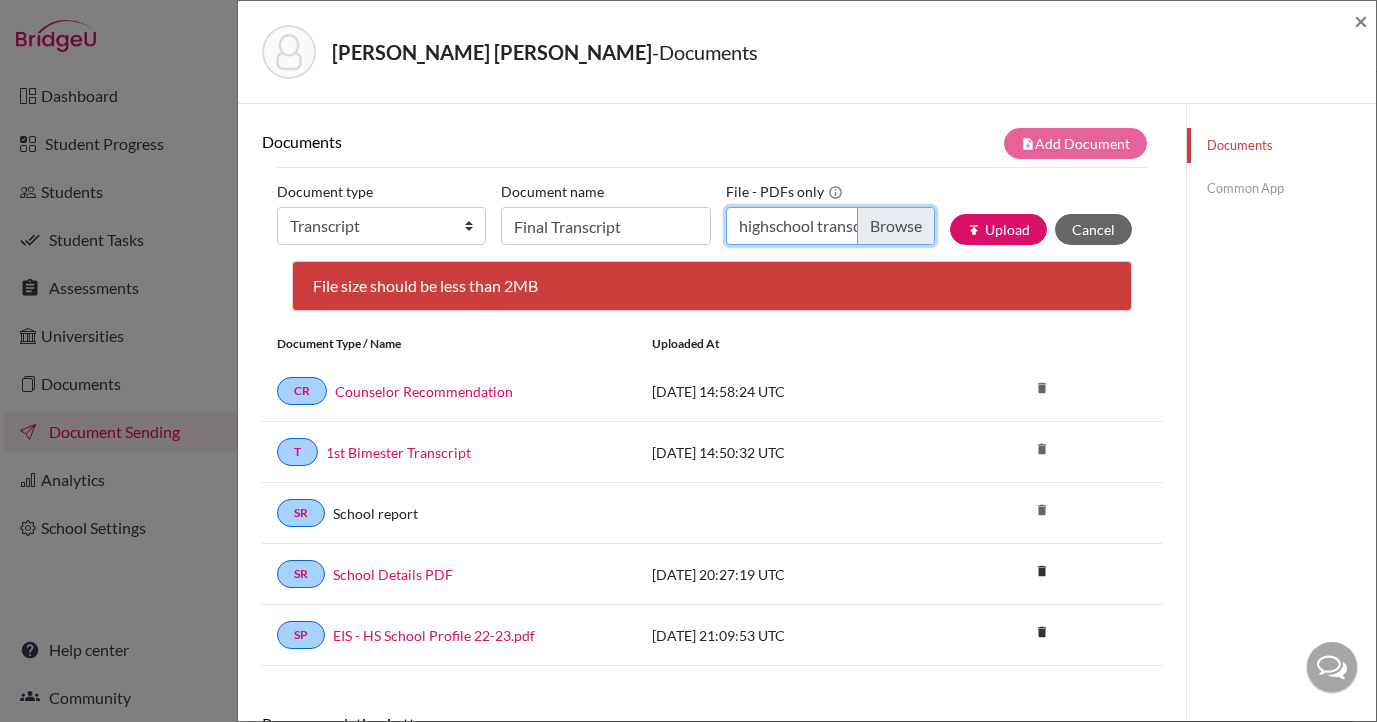 click on "highschool transcript .pdf" at bounding box center [830, 226] 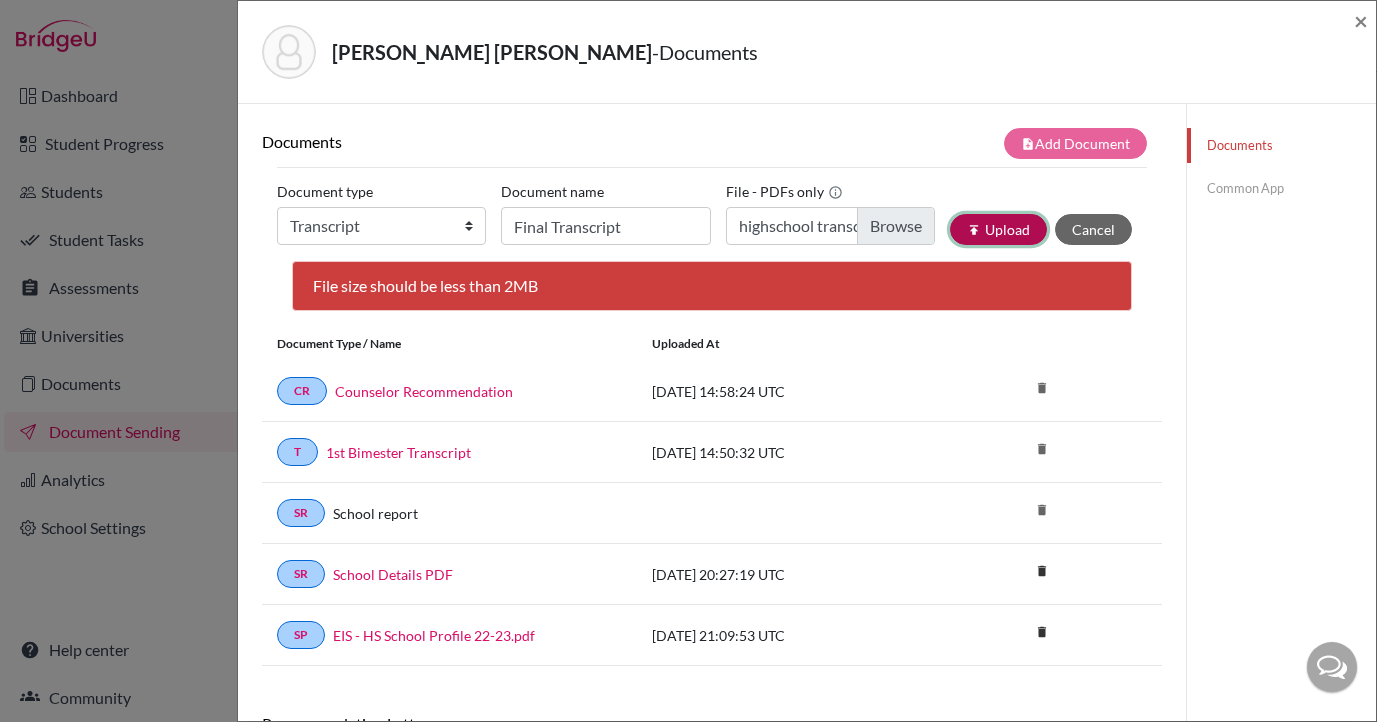 click on "publish  Upload" at bounding box center (998, 229) 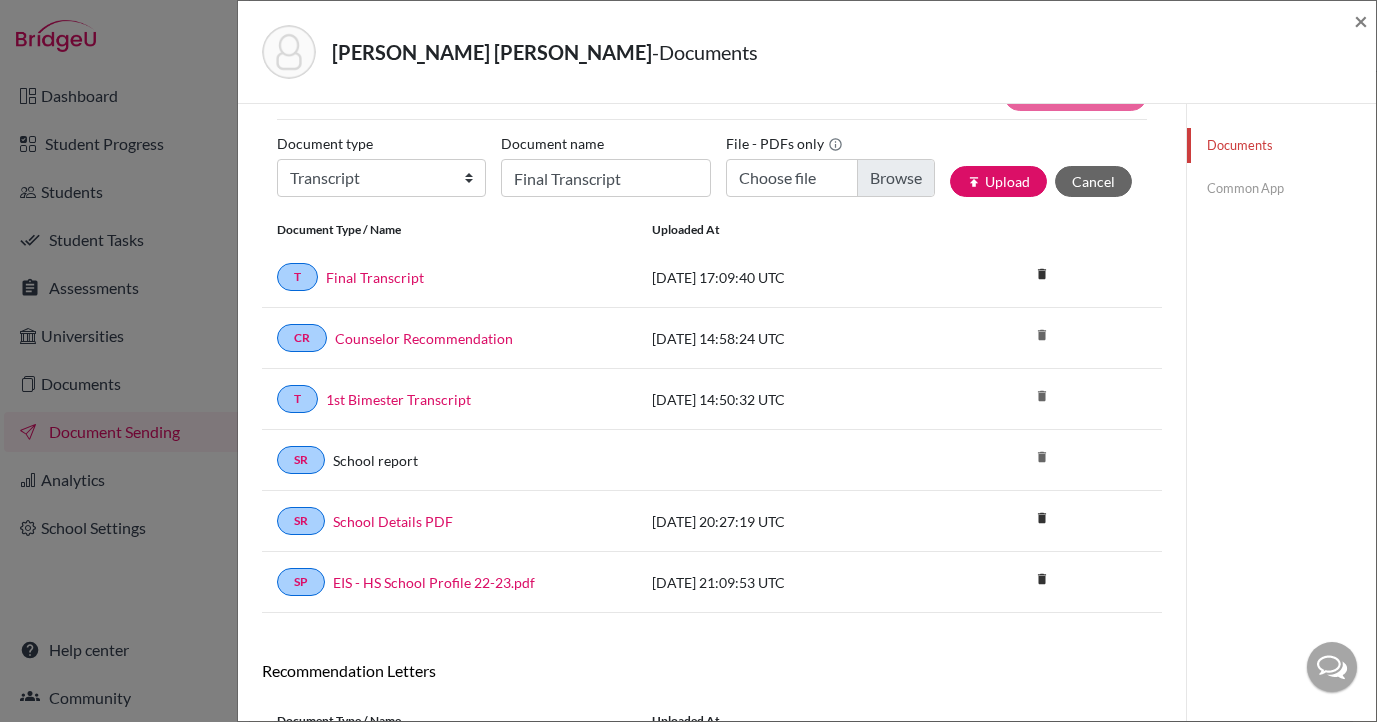 scroll, scrollTop: 0, scrollLeft: 0, axis: both 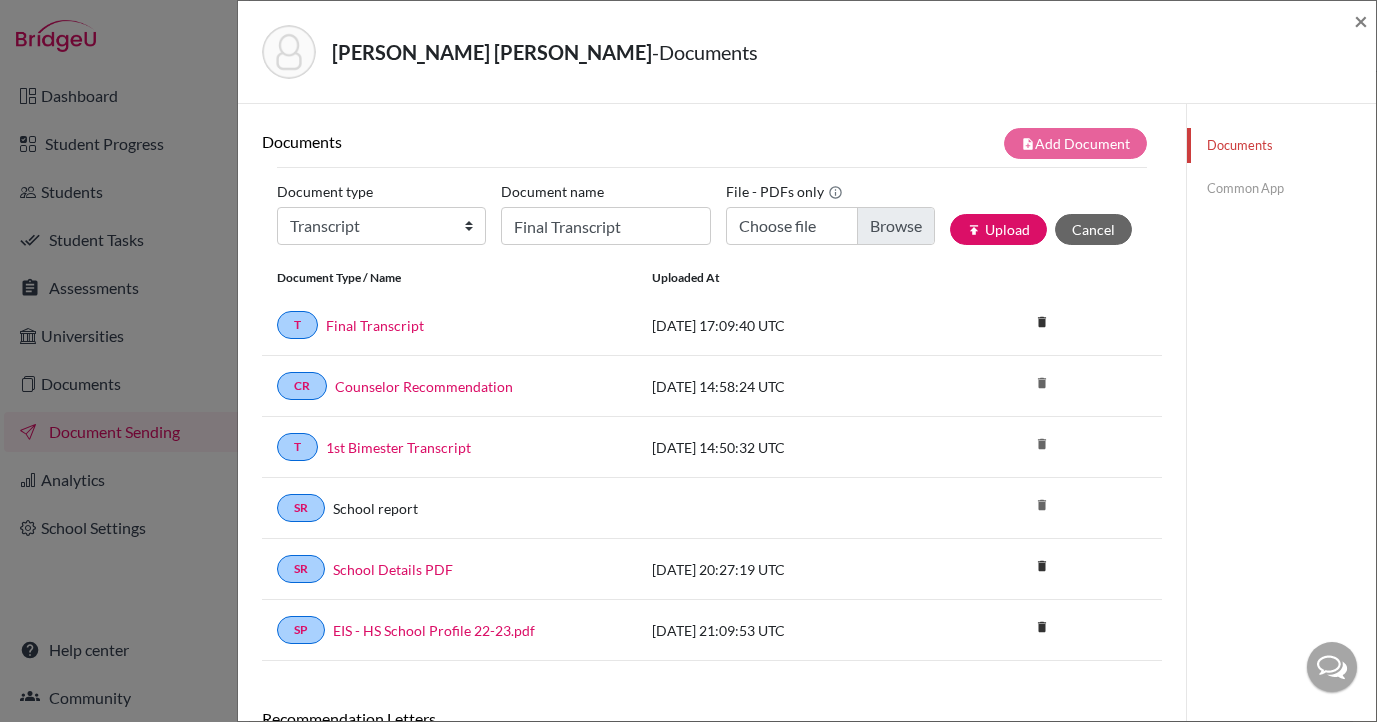click on "Common App" 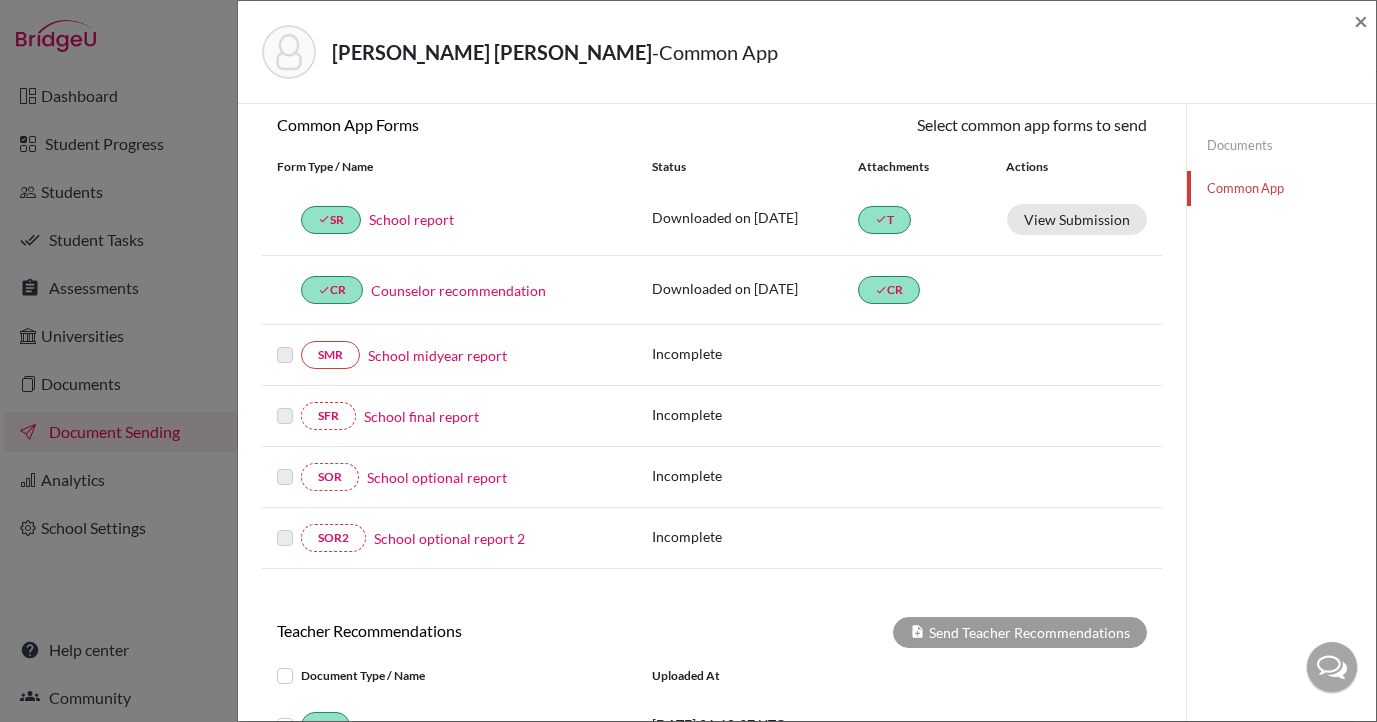 scroll, scrollTop: 214, scrollLeft: 0, axis: vertical 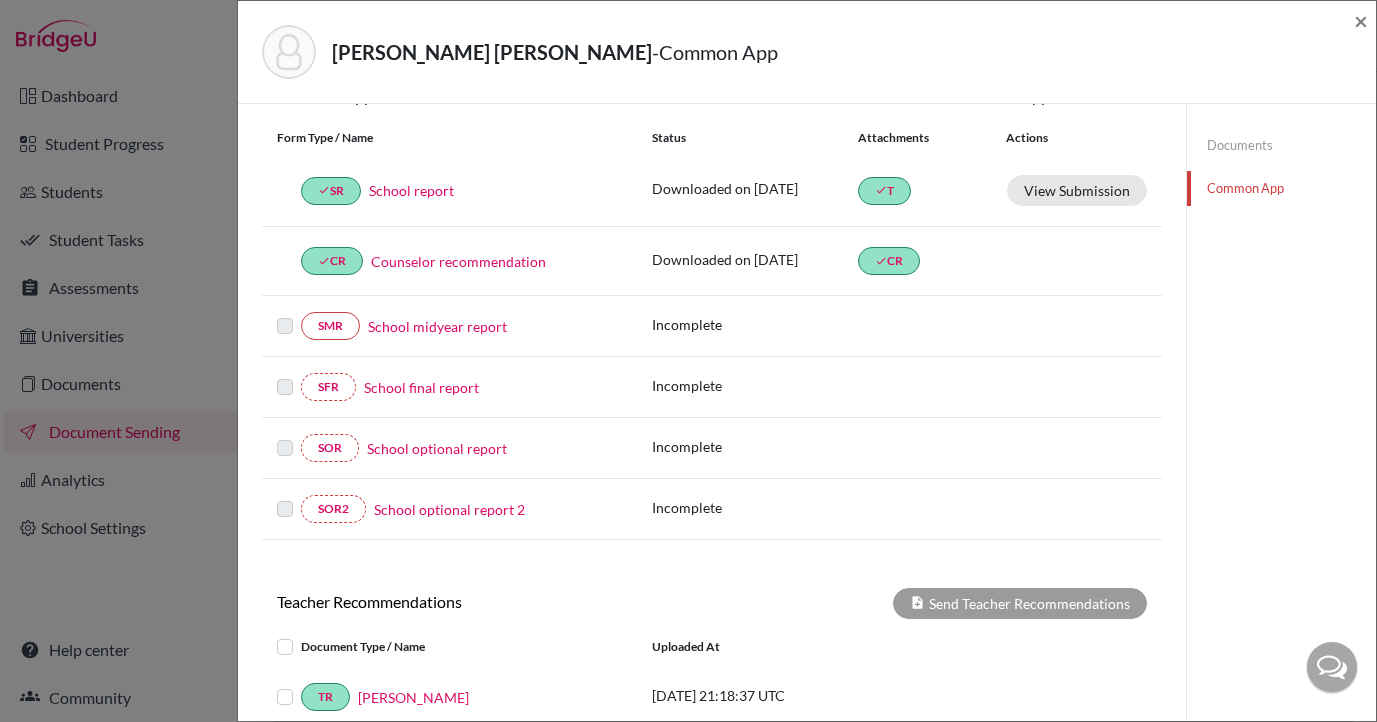 click on "School final report" at bounding box center (421, 387) 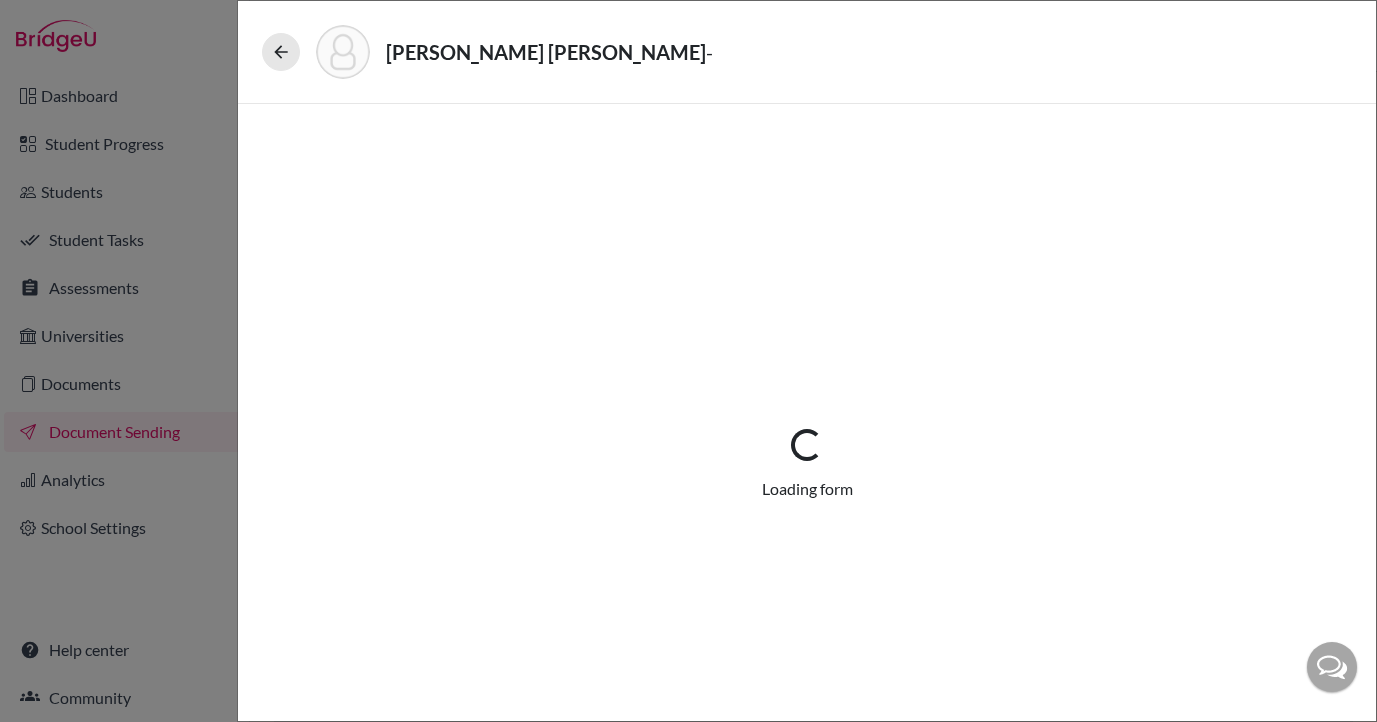 select on "2" 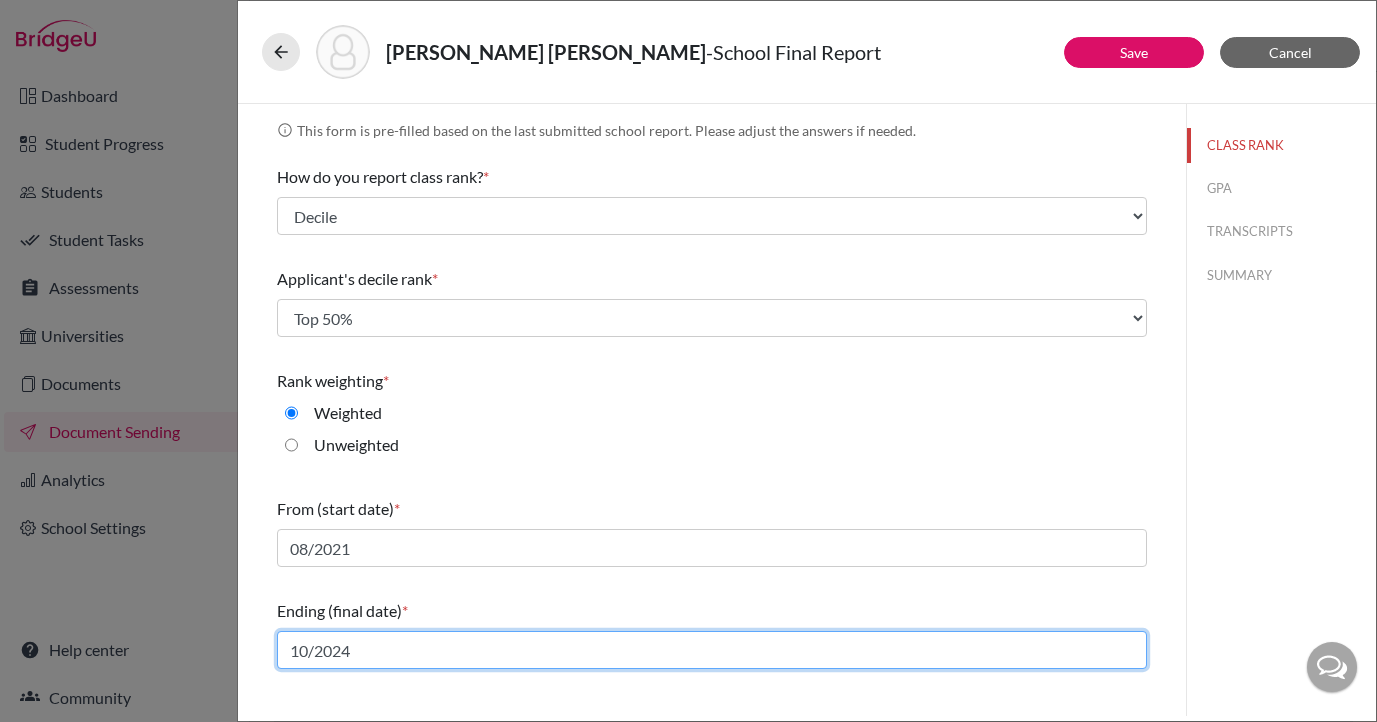 click on "10/2024" 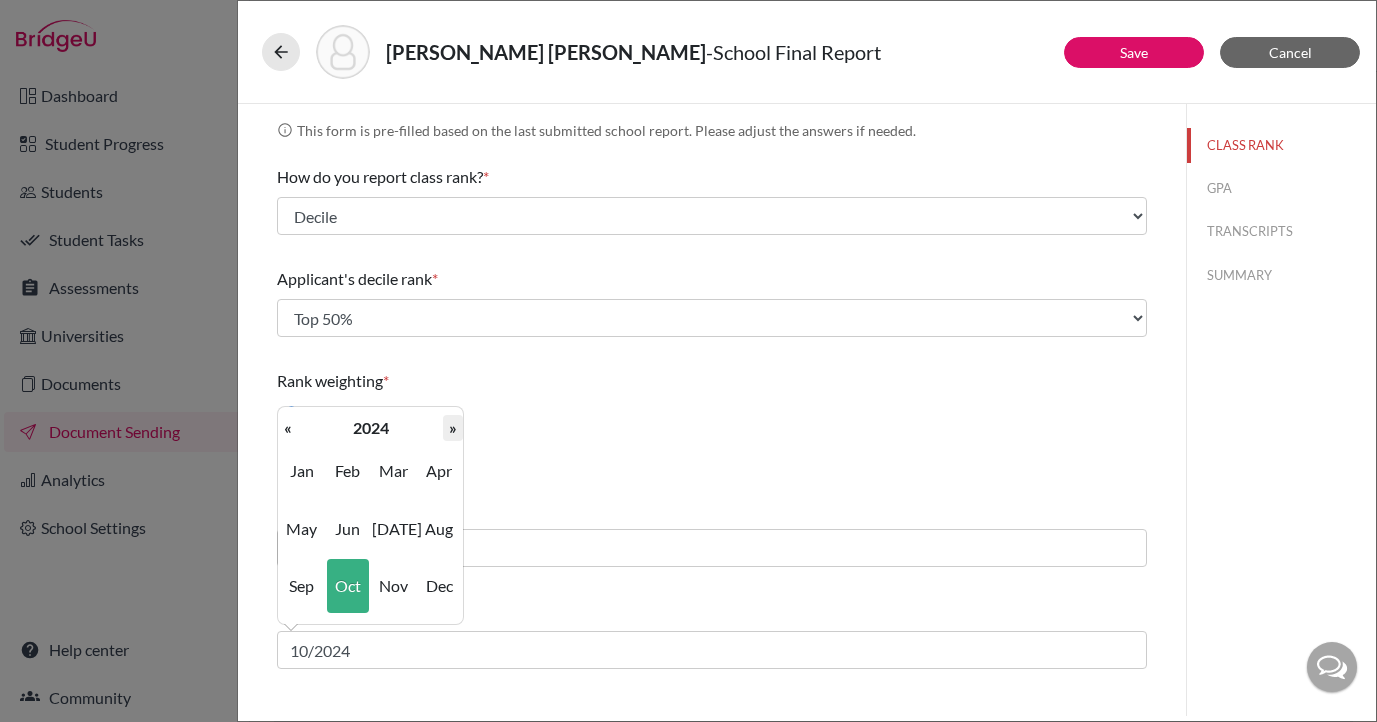 click on "»" at bounding box center (453, 428) 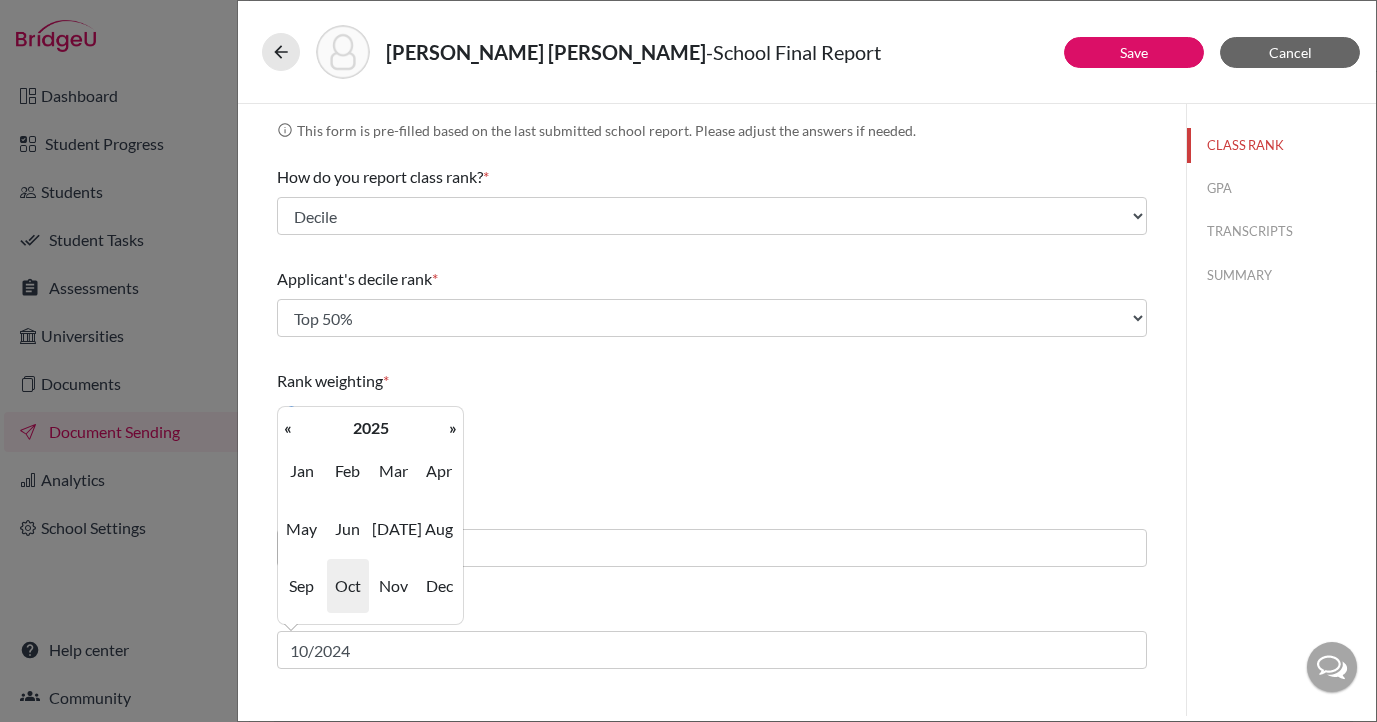 click on "Jan Feb Mar Apr May Jun Jul Aug Sep Oct Nov Dec" at bounding box center (370, 528) 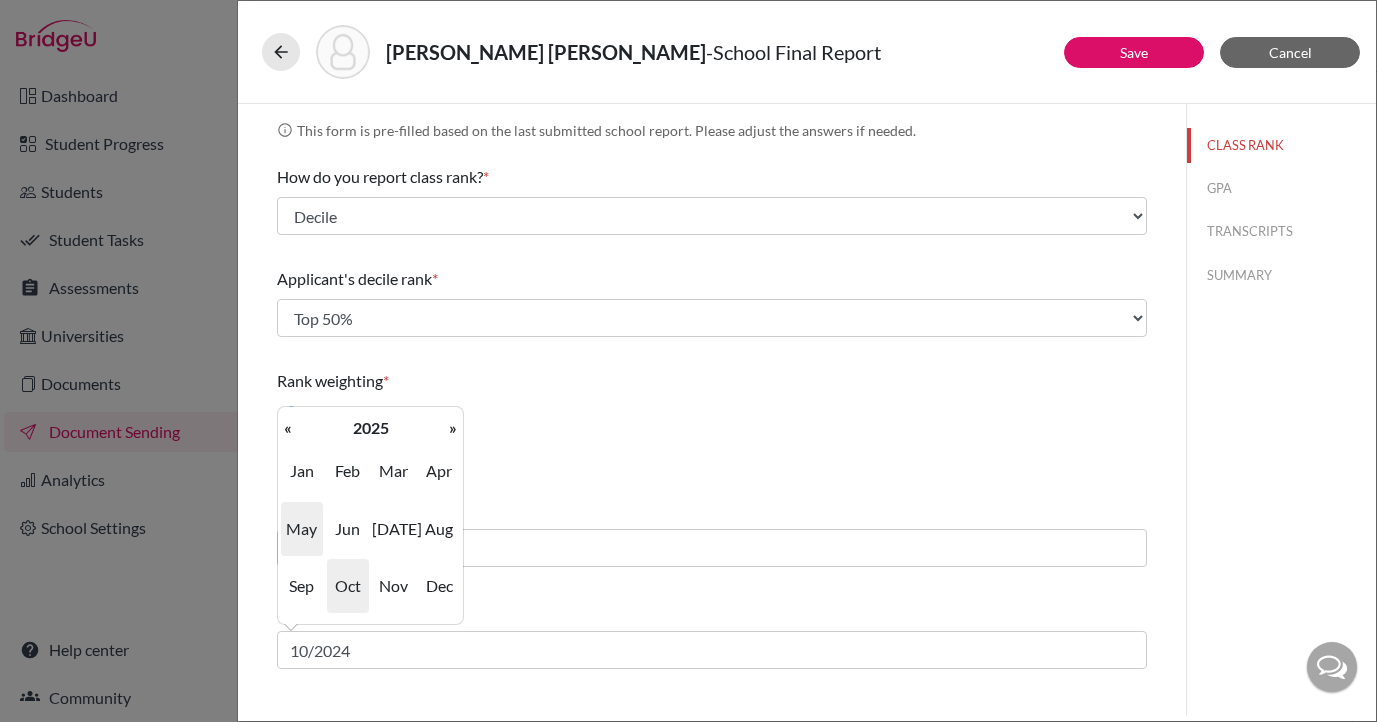 click on "May" at bounding box center (302, 529) 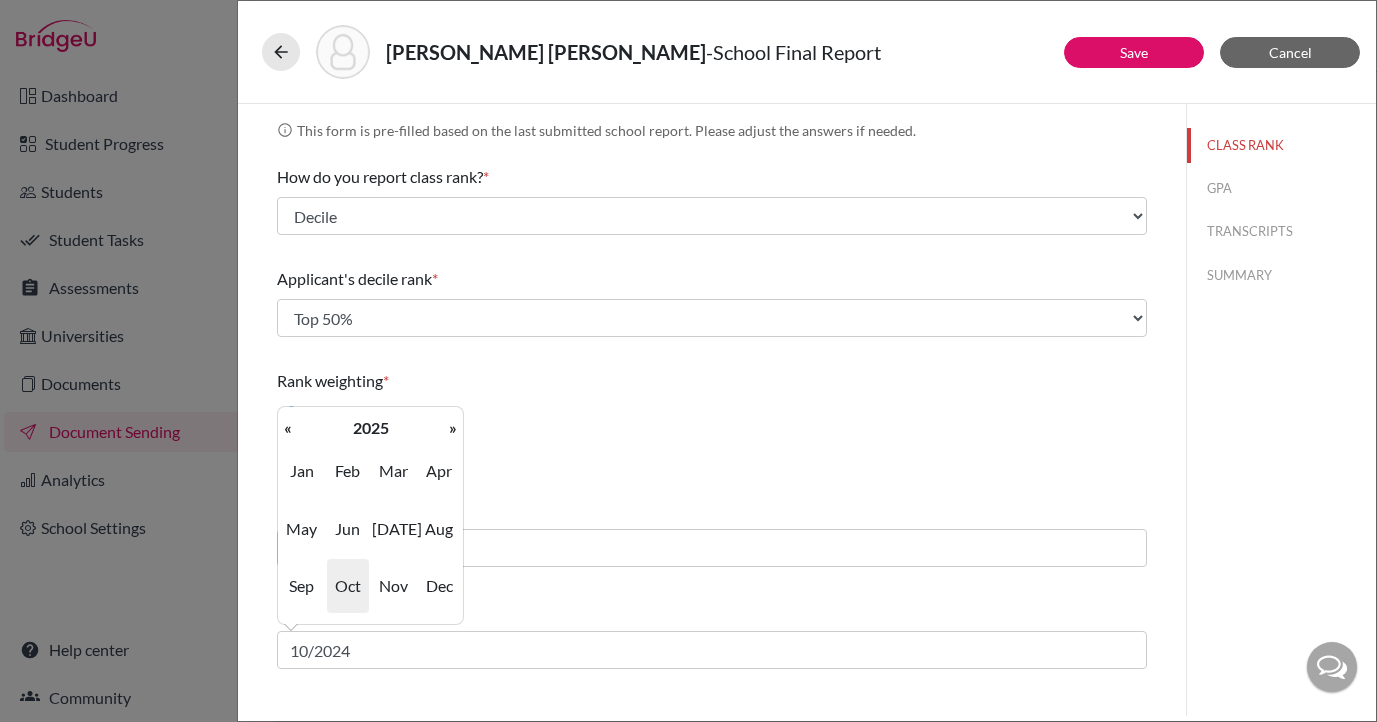 type on "05/2025" 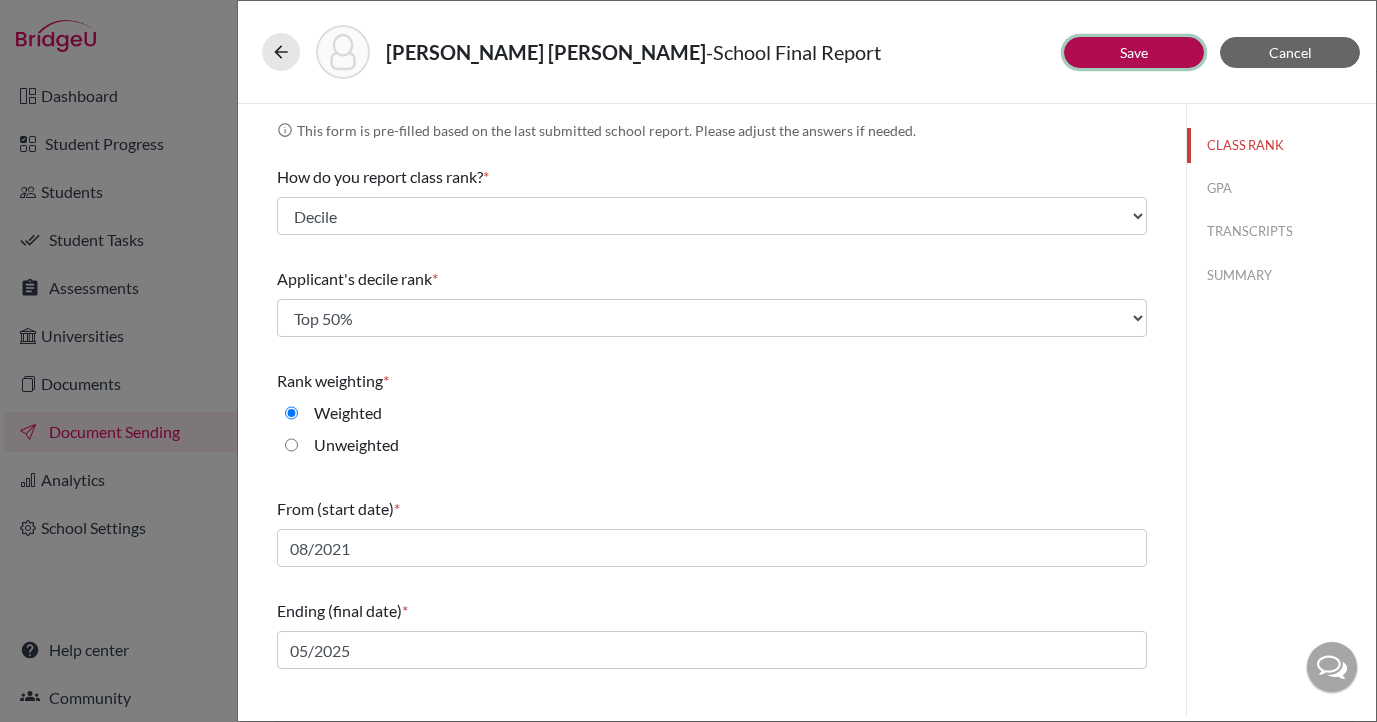 click on "Save" at bounding box center [1134, 52] 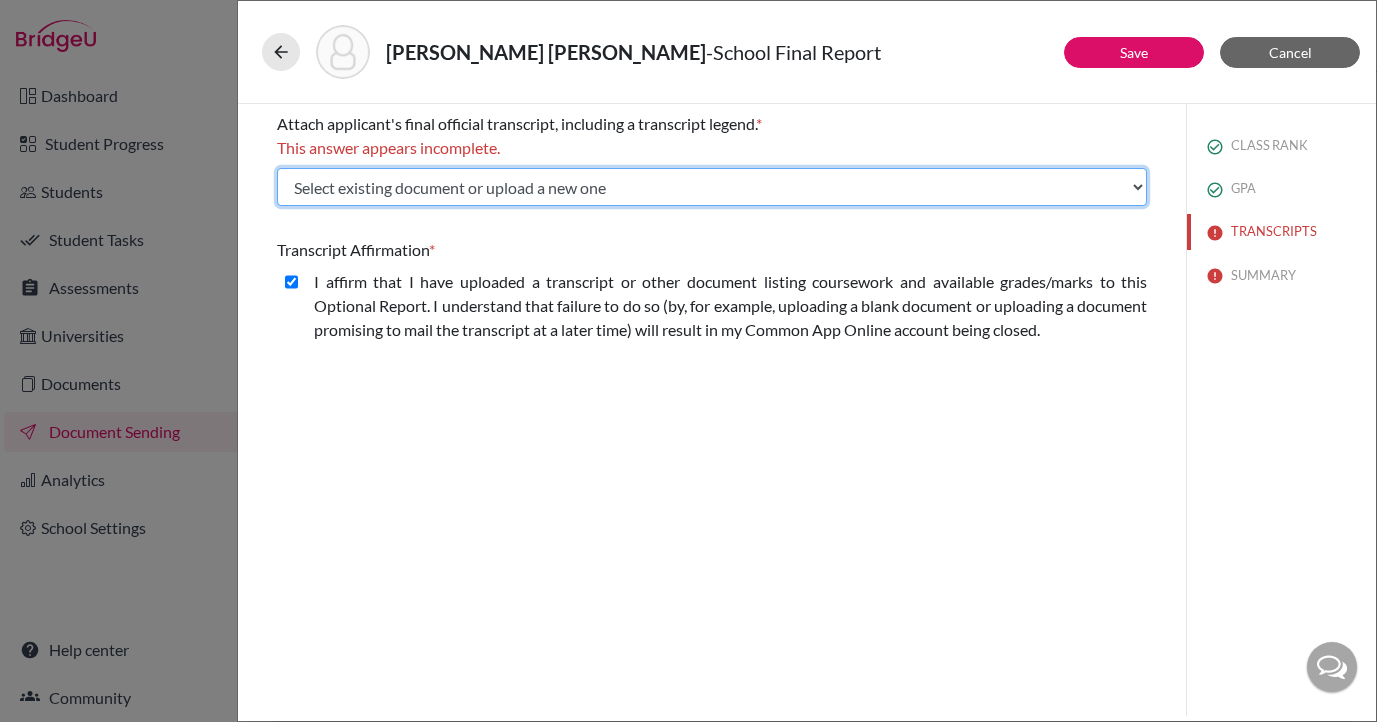 click on "Select existing document or upload a new one 1st Bimester Transcript Final Transcript Upload New File" at bounding box center [712, 187] 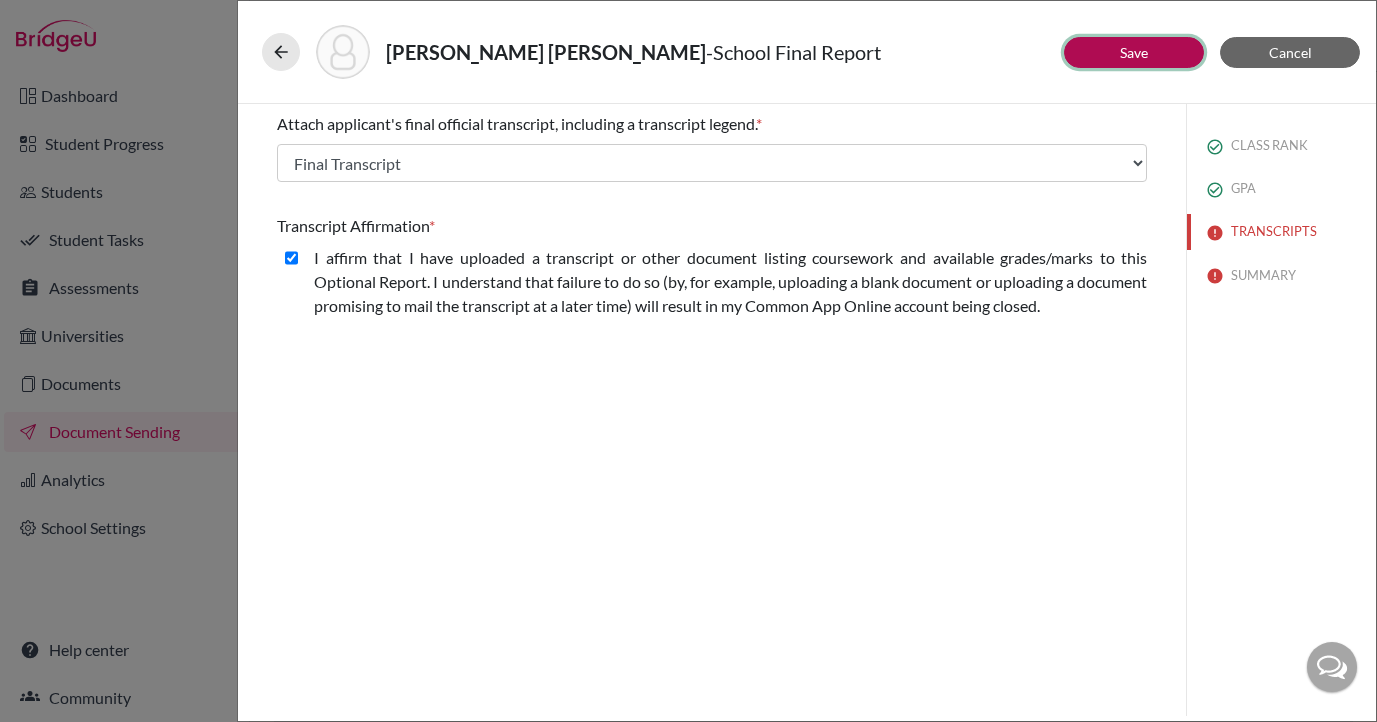 click on "Save" at bounding box center [1134, 52] 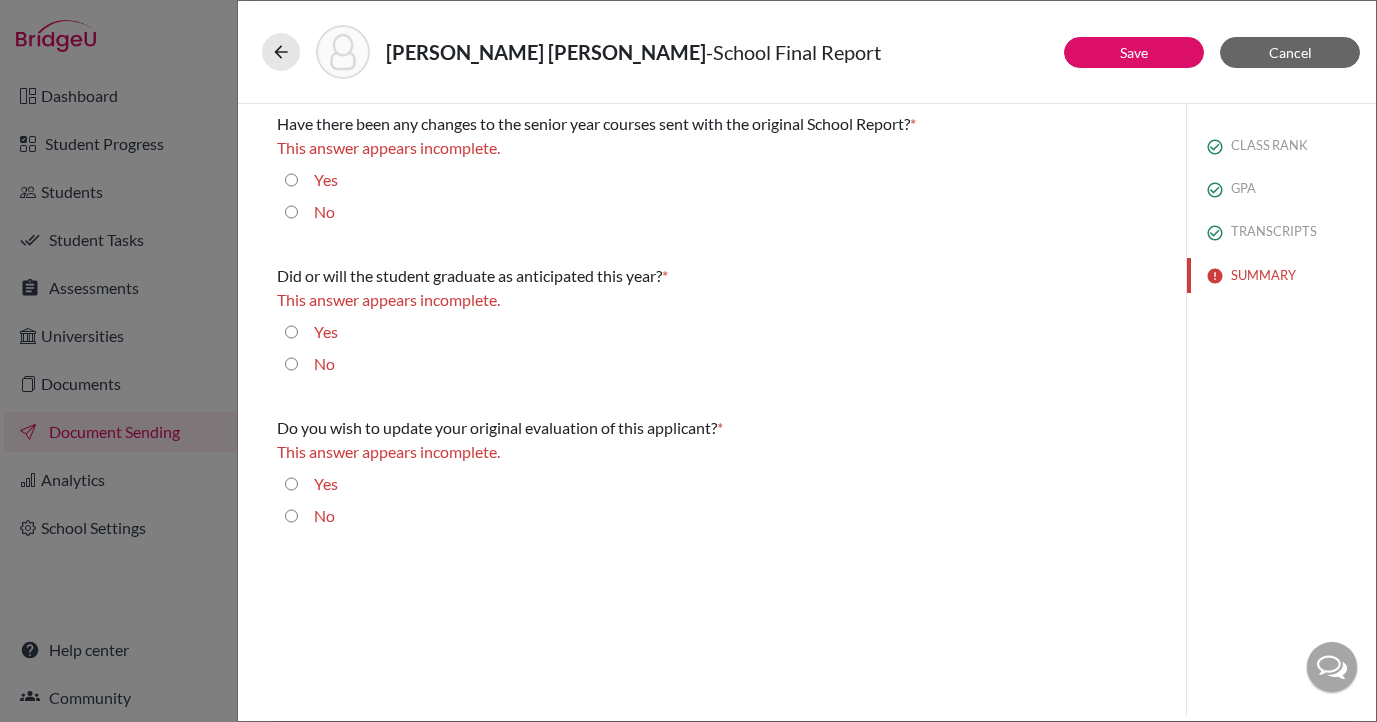 click on "No" at bounding box center (291, 212) 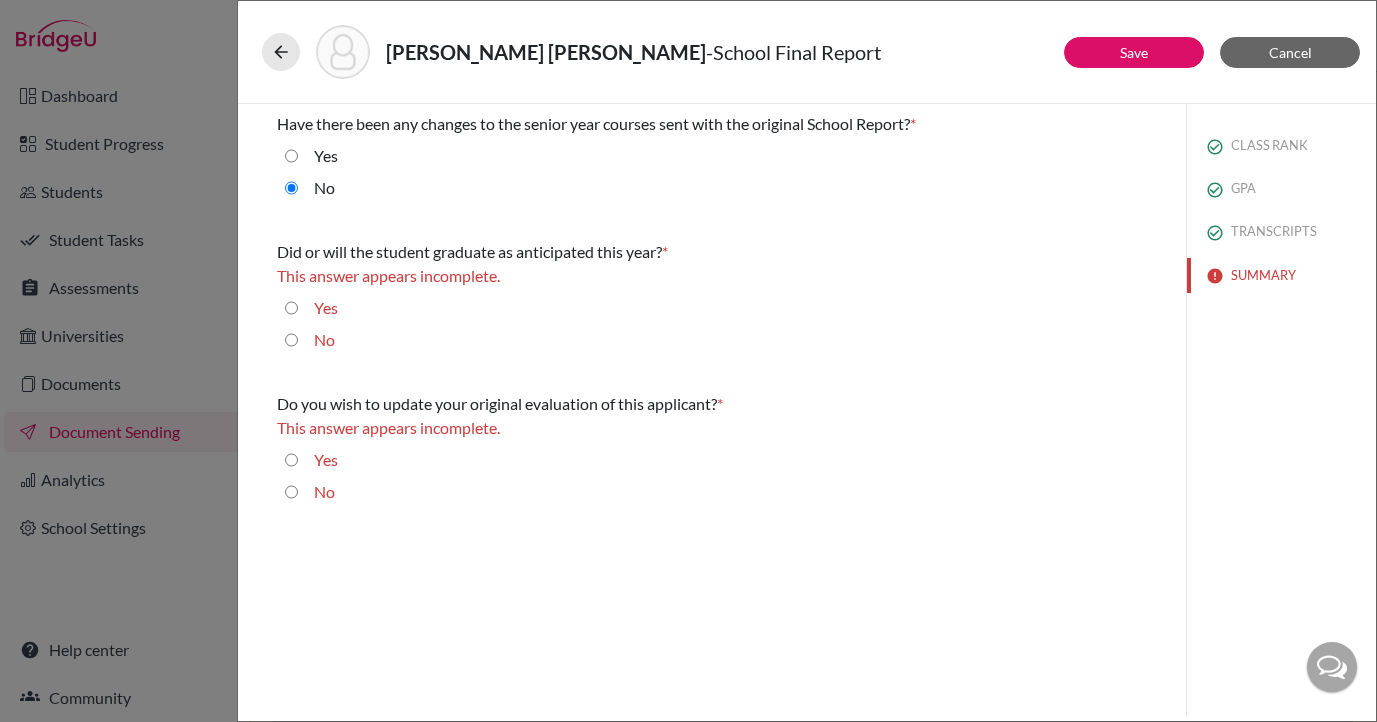 click on "Yes" at bounding box center (291, 308) 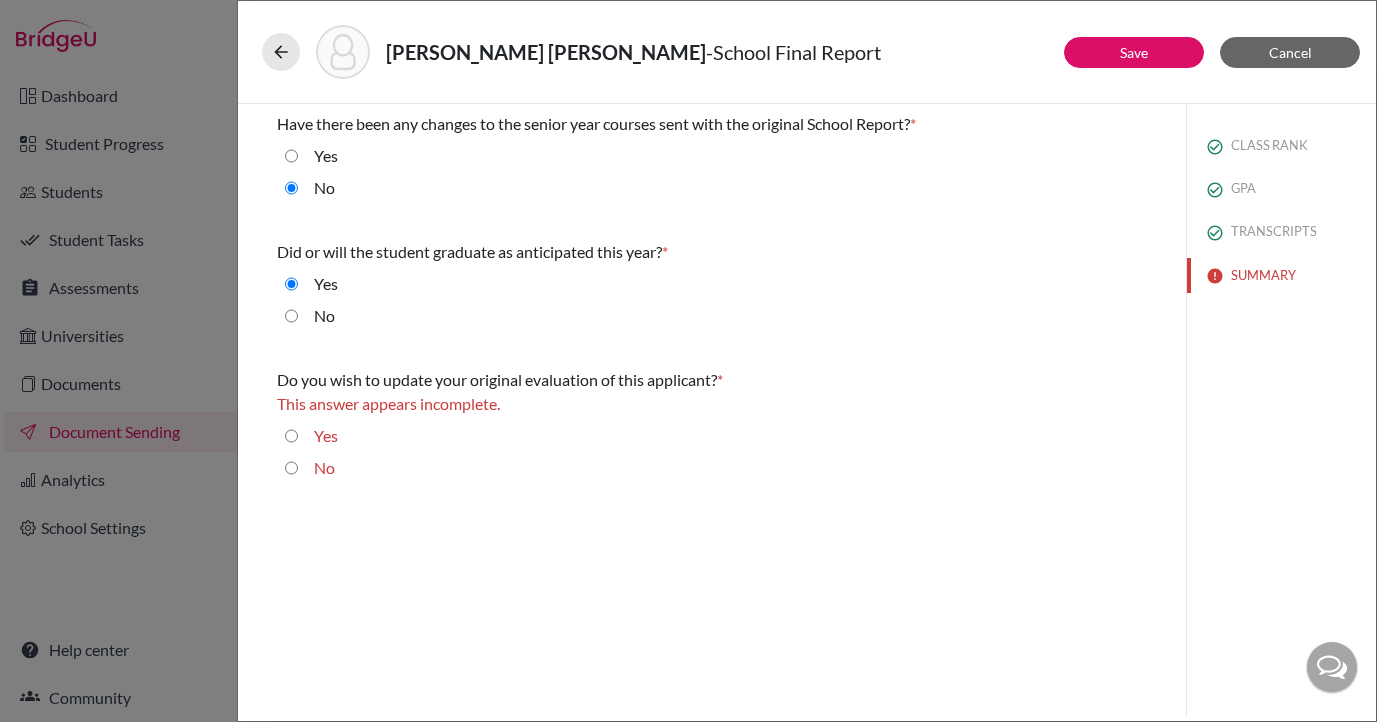 click on "No" at bounding box center (291, 468) 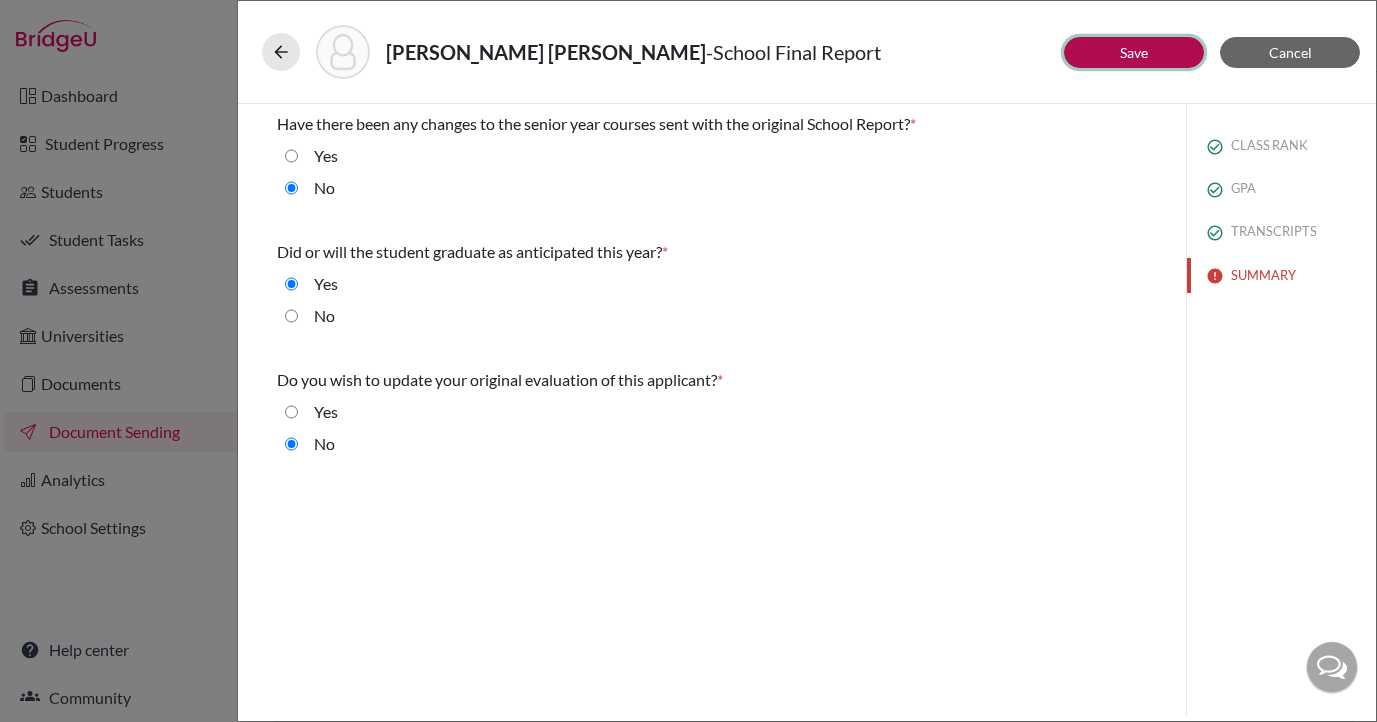 click on "Save" at bounding box center (1134, 52) 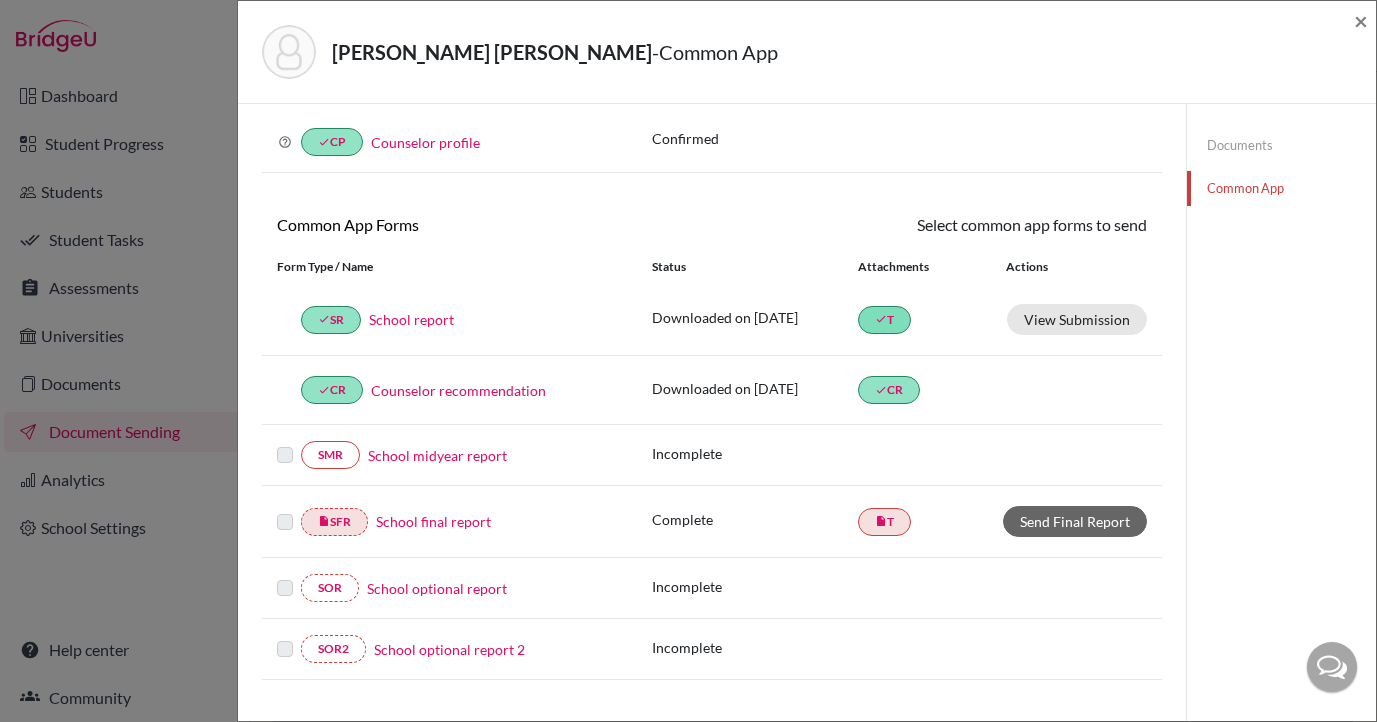 scroll, scrollTop: 118, scrollLeft: 0, axis: vertical 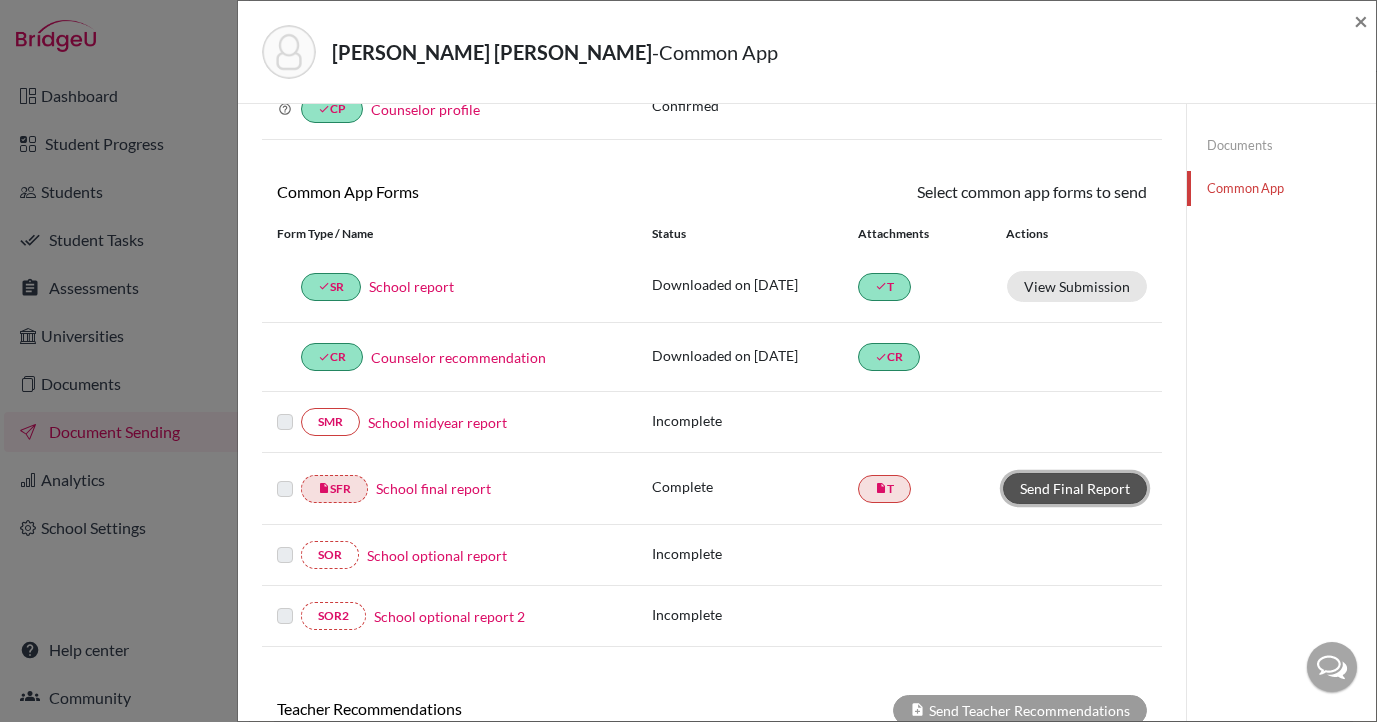 click on "Send Final Report" at bounding box center (1075, 488) 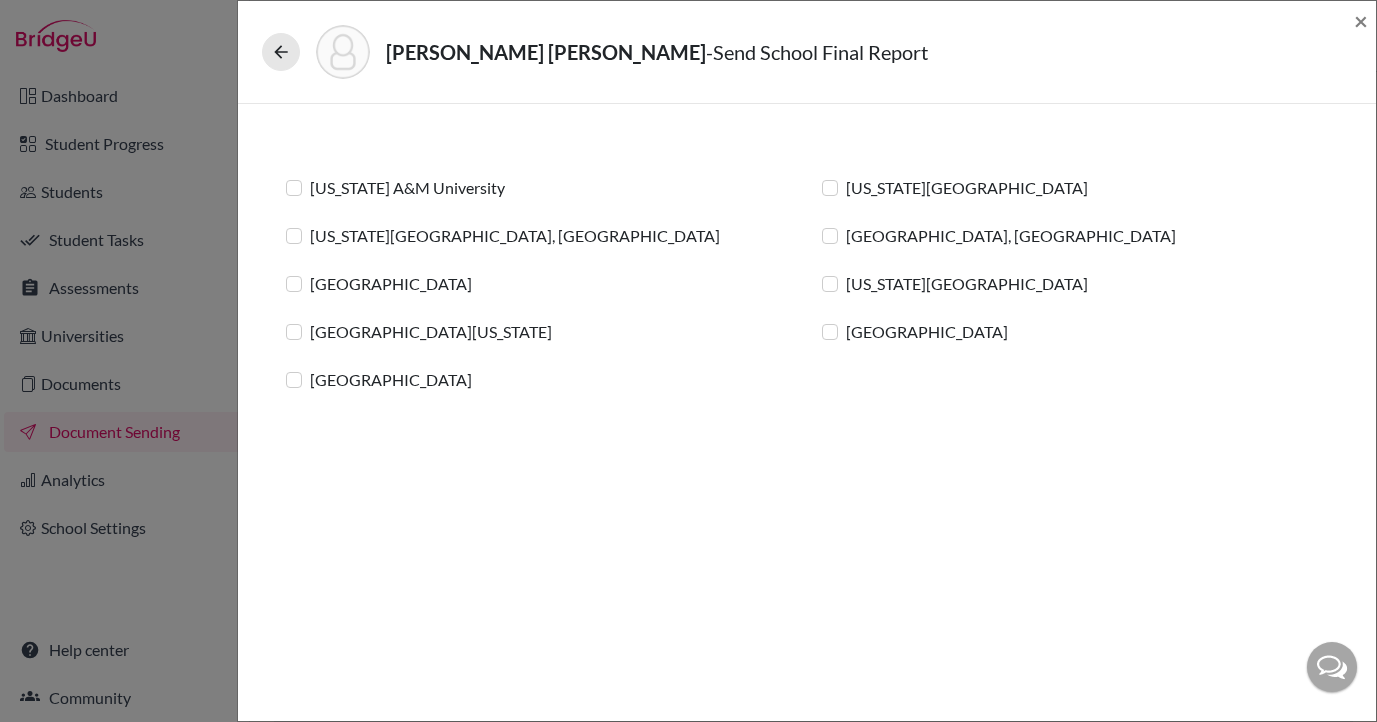 click on "Texas A&M University" at bounding box center [407, 188] 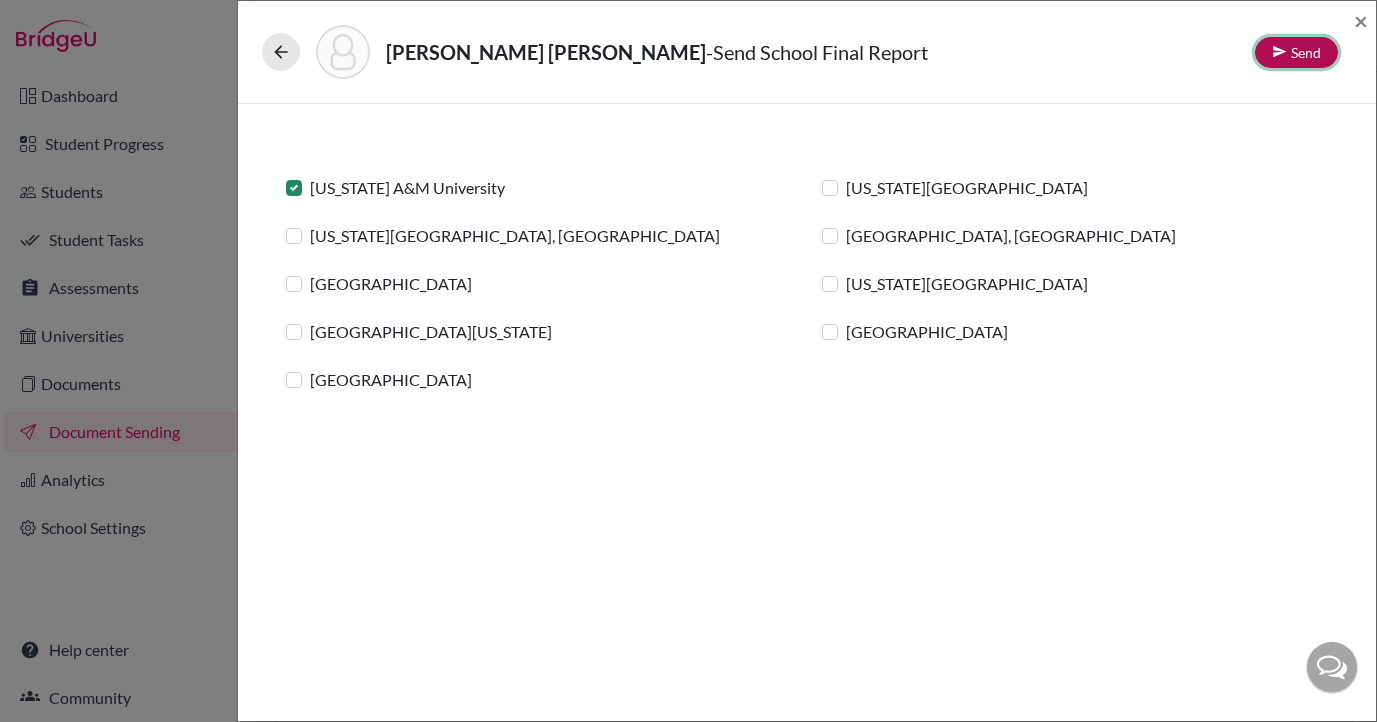 click on "Send" 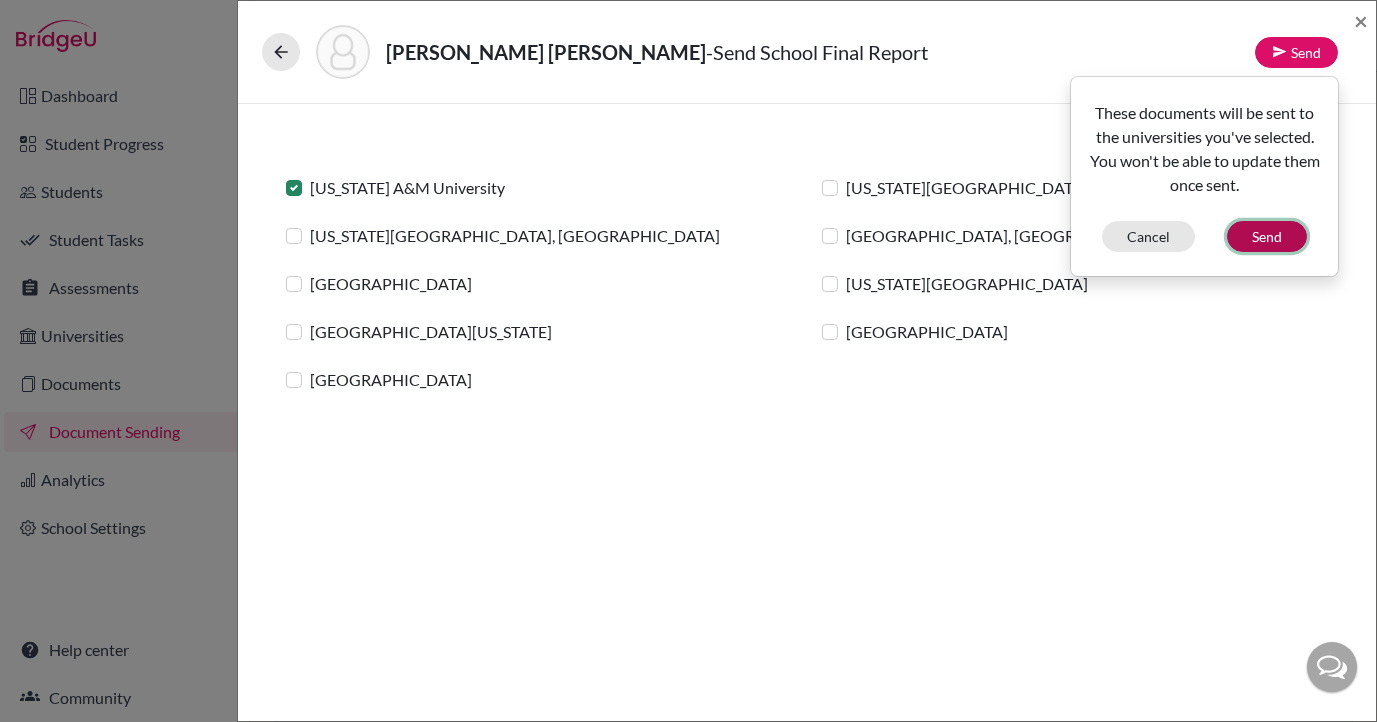 click on "Send" at bounding box center (1267, 236) 